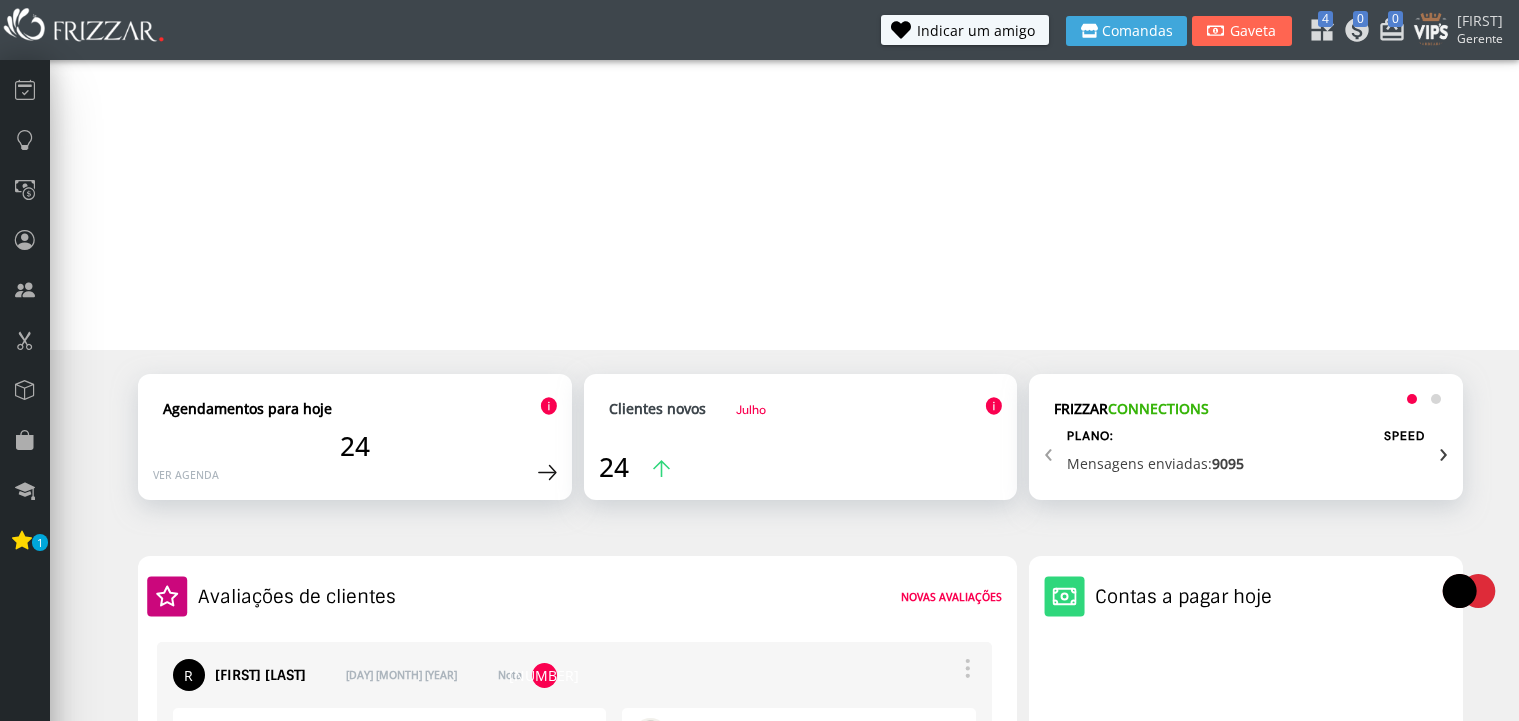 scroll, scrollTop: 0, scrollLeft: 0, axis: both 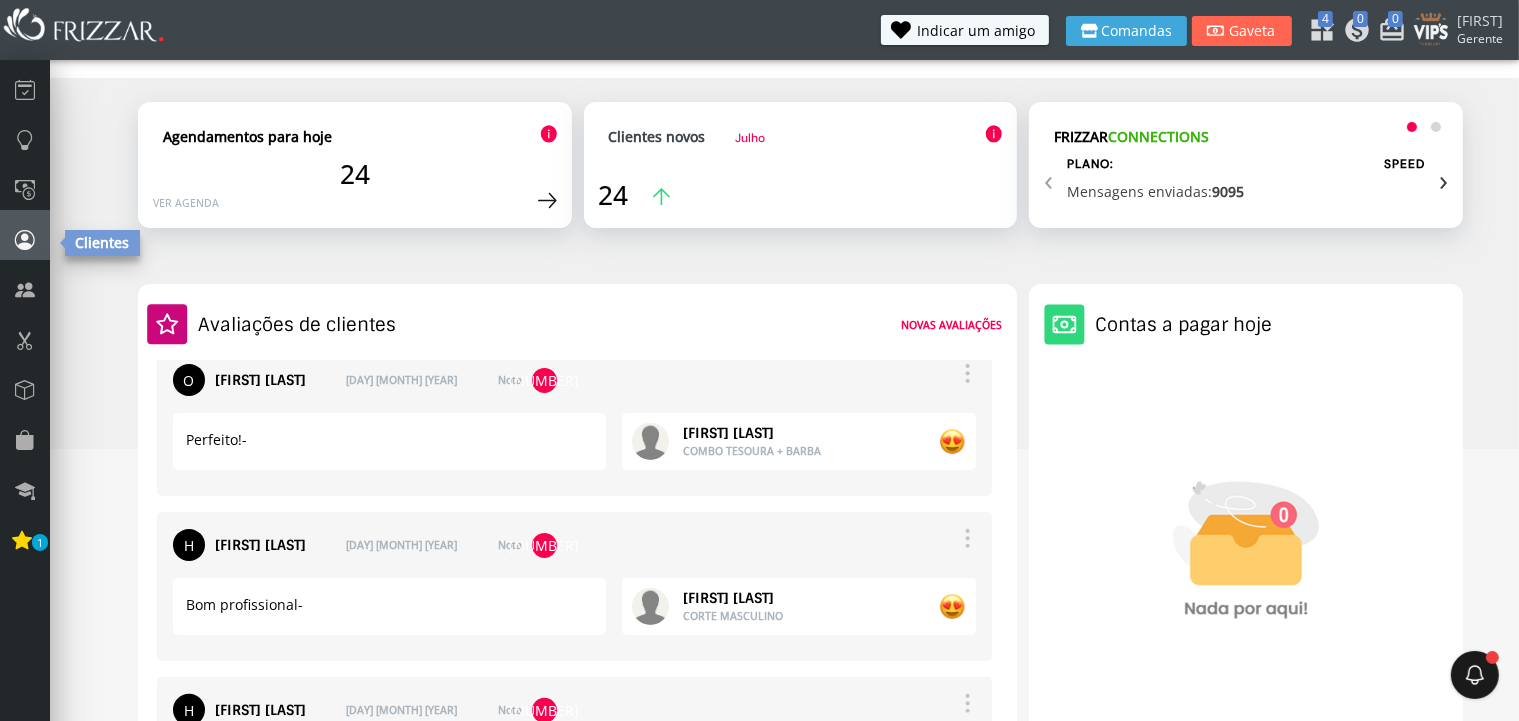 click at bounding box center [25, 239] 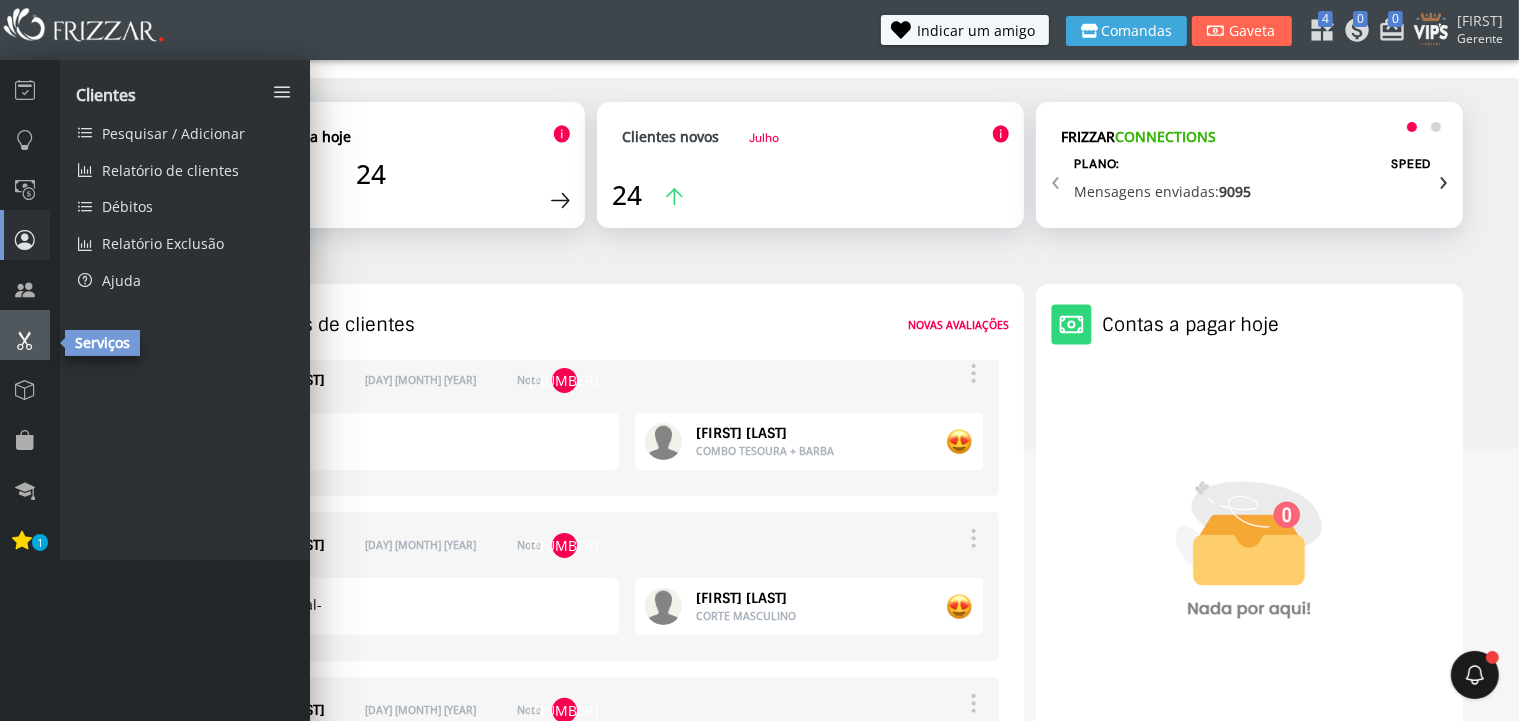 click at bounding box center (25, 335) 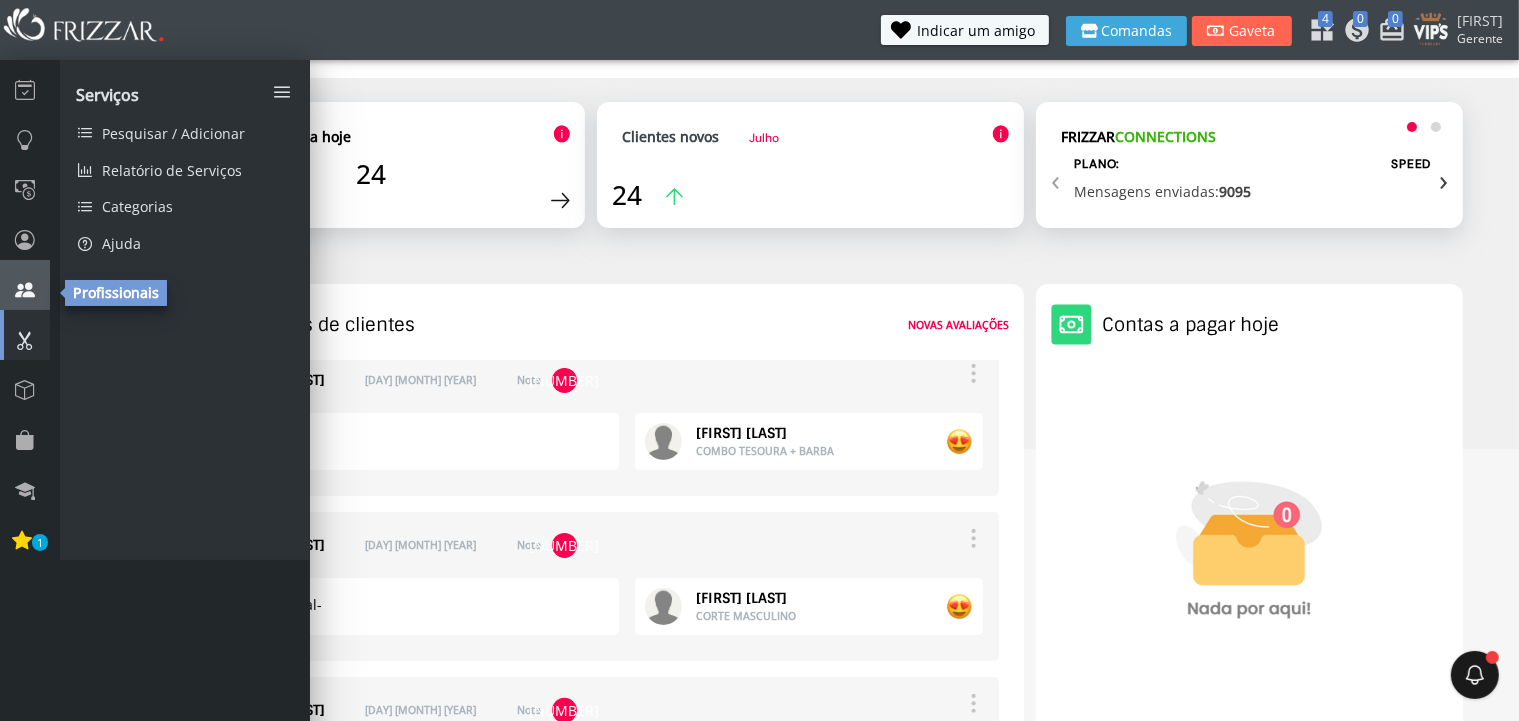 click at bounding box center (25, 285) 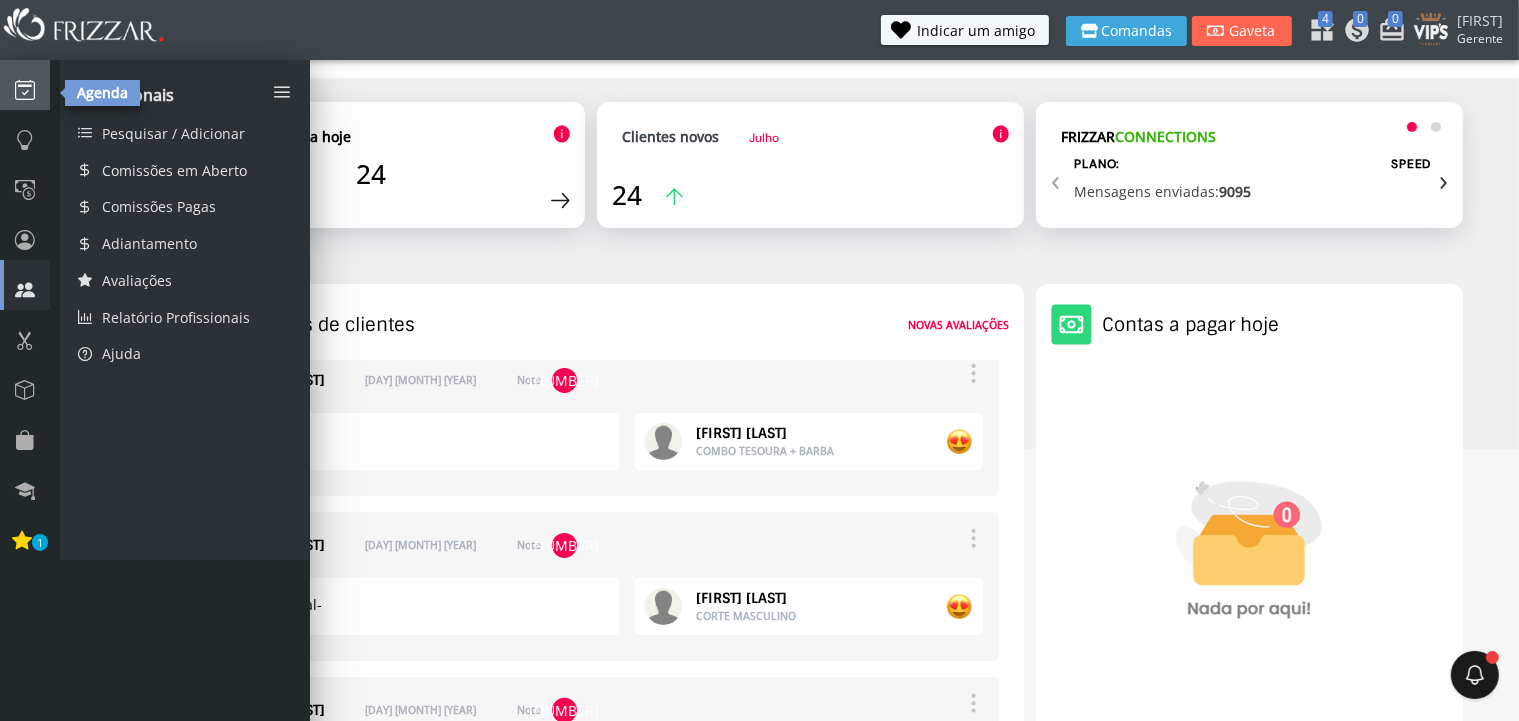 click at bounding box center (25, 85) 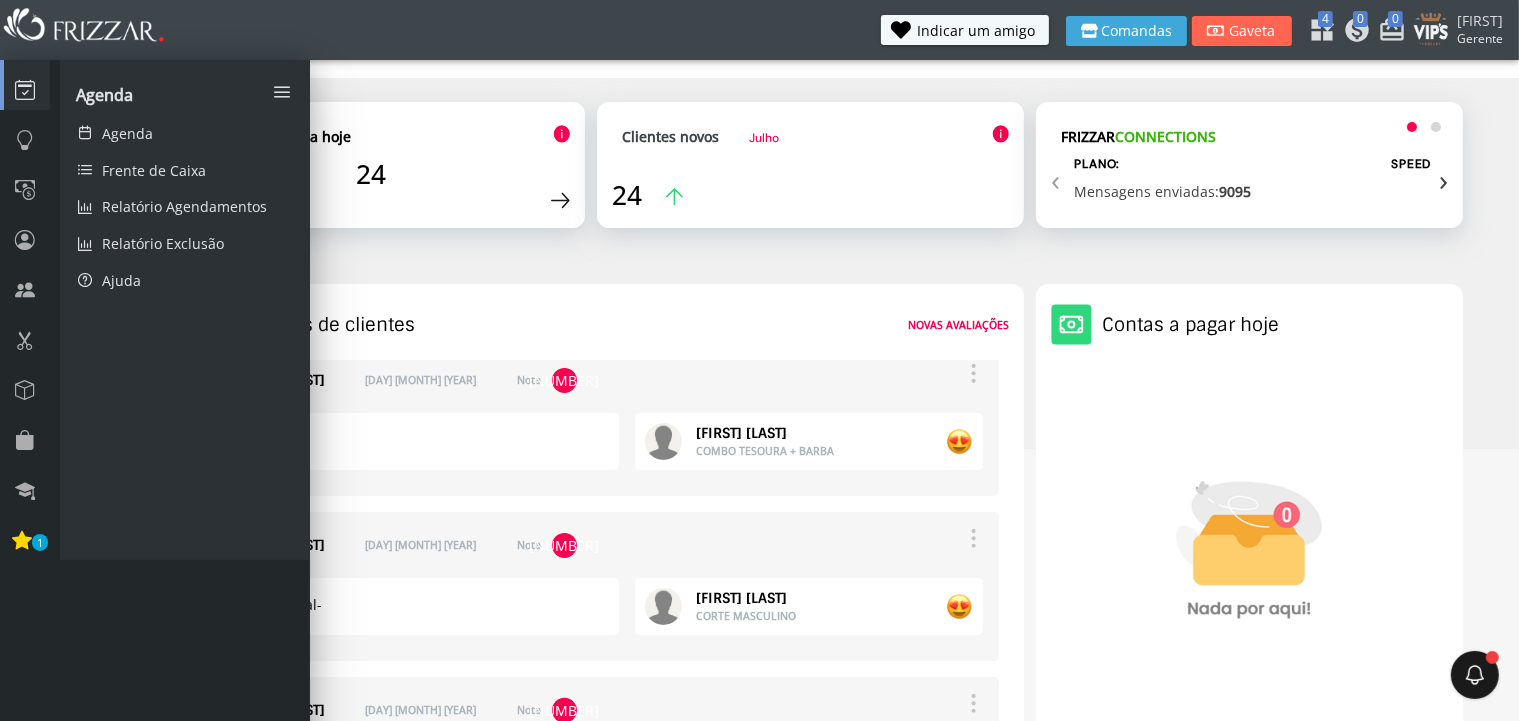 drag, startPoint x: 137, startPoint y: 100, endPoint x: 152, endPoint y: 111, distance: 18.601076 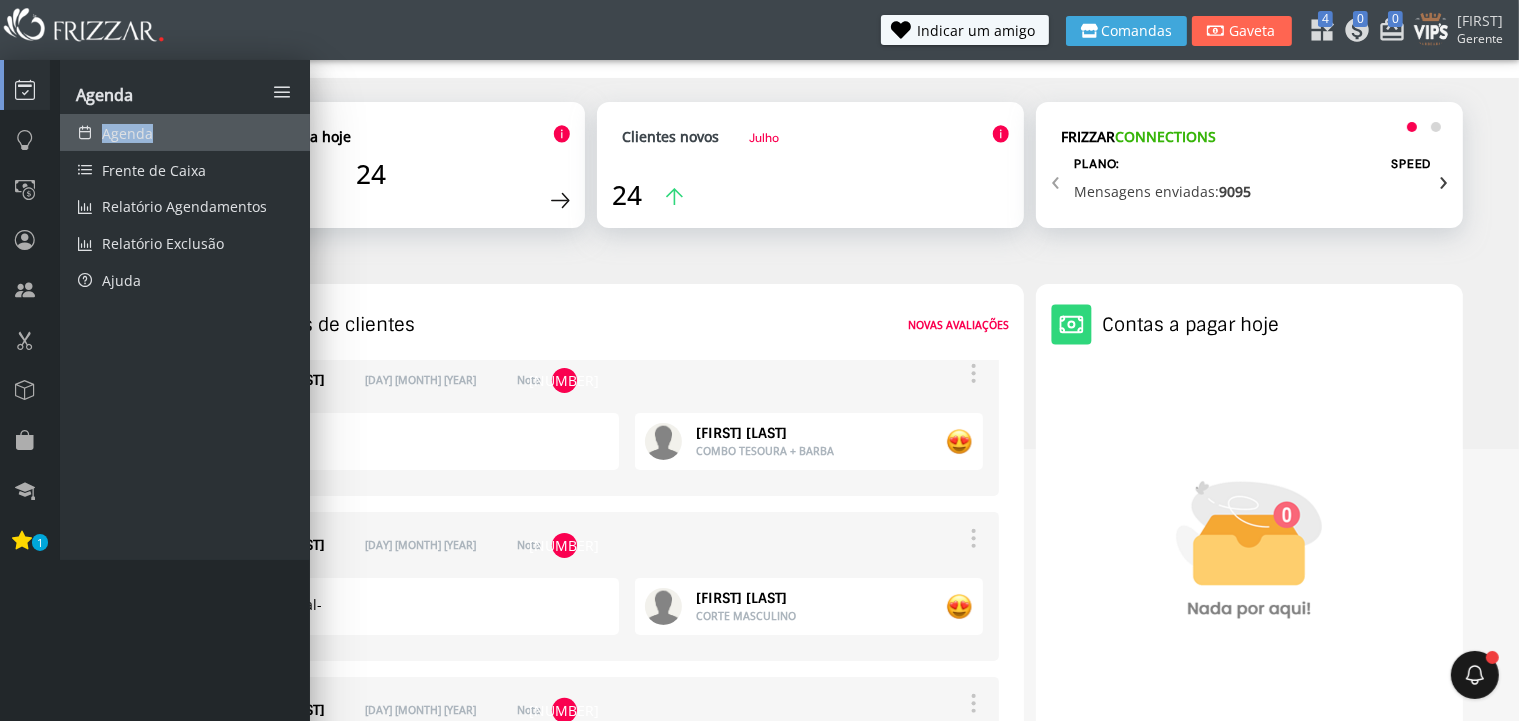 click on "Agenda" at bounding box center (185, 132) 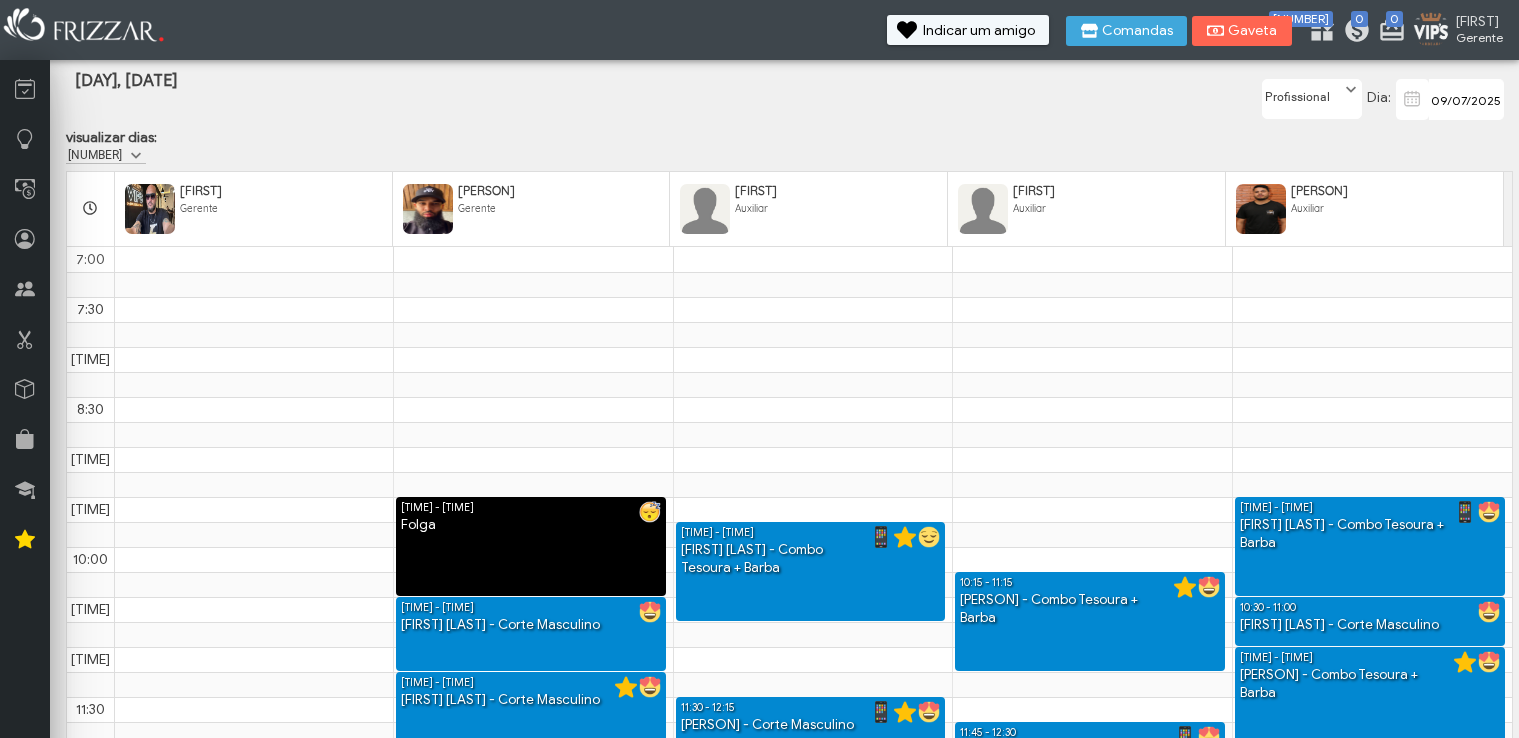 scroll, scrollTop: 0, scrollLeft: 0, axis: both 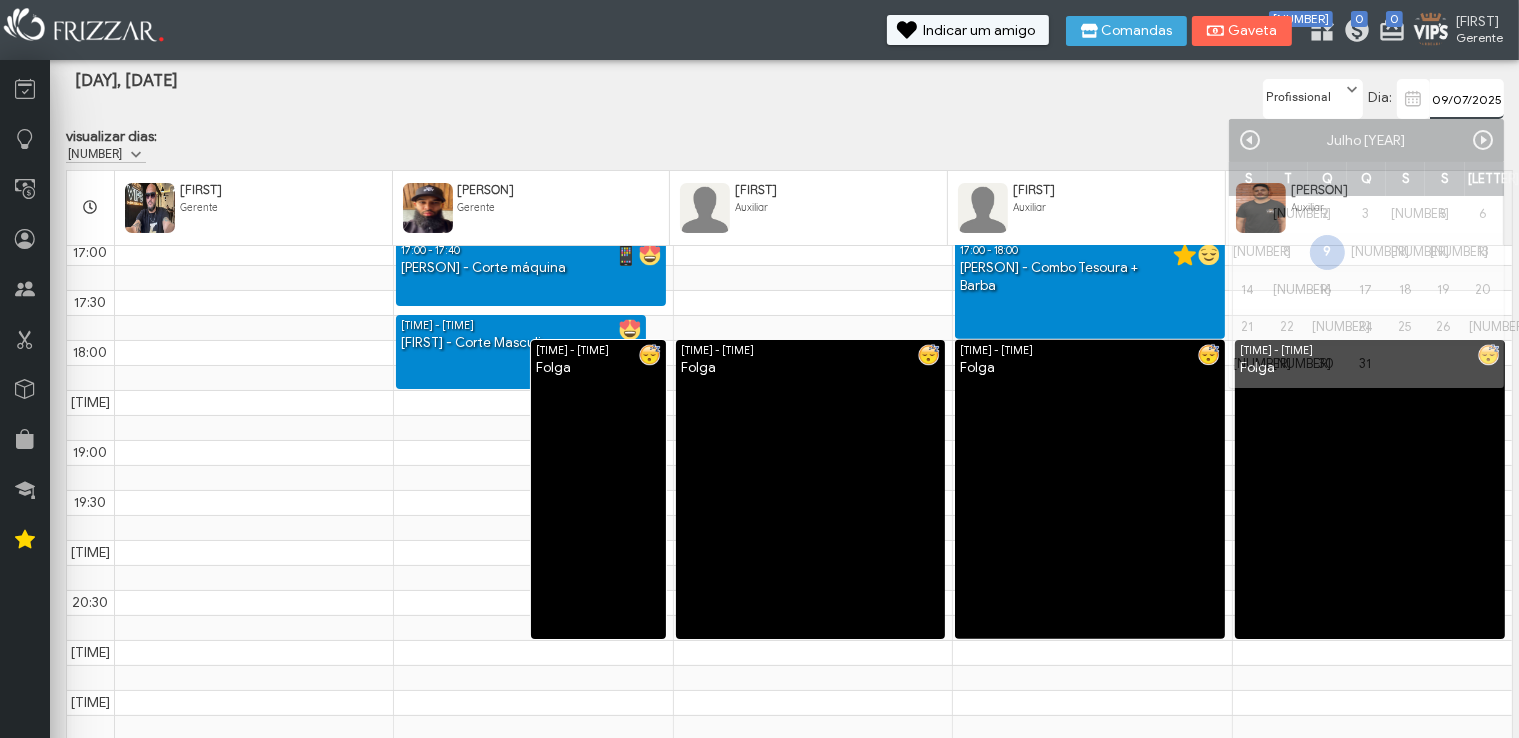 click on "09/07/2025" at bounding box center (1467, 99) 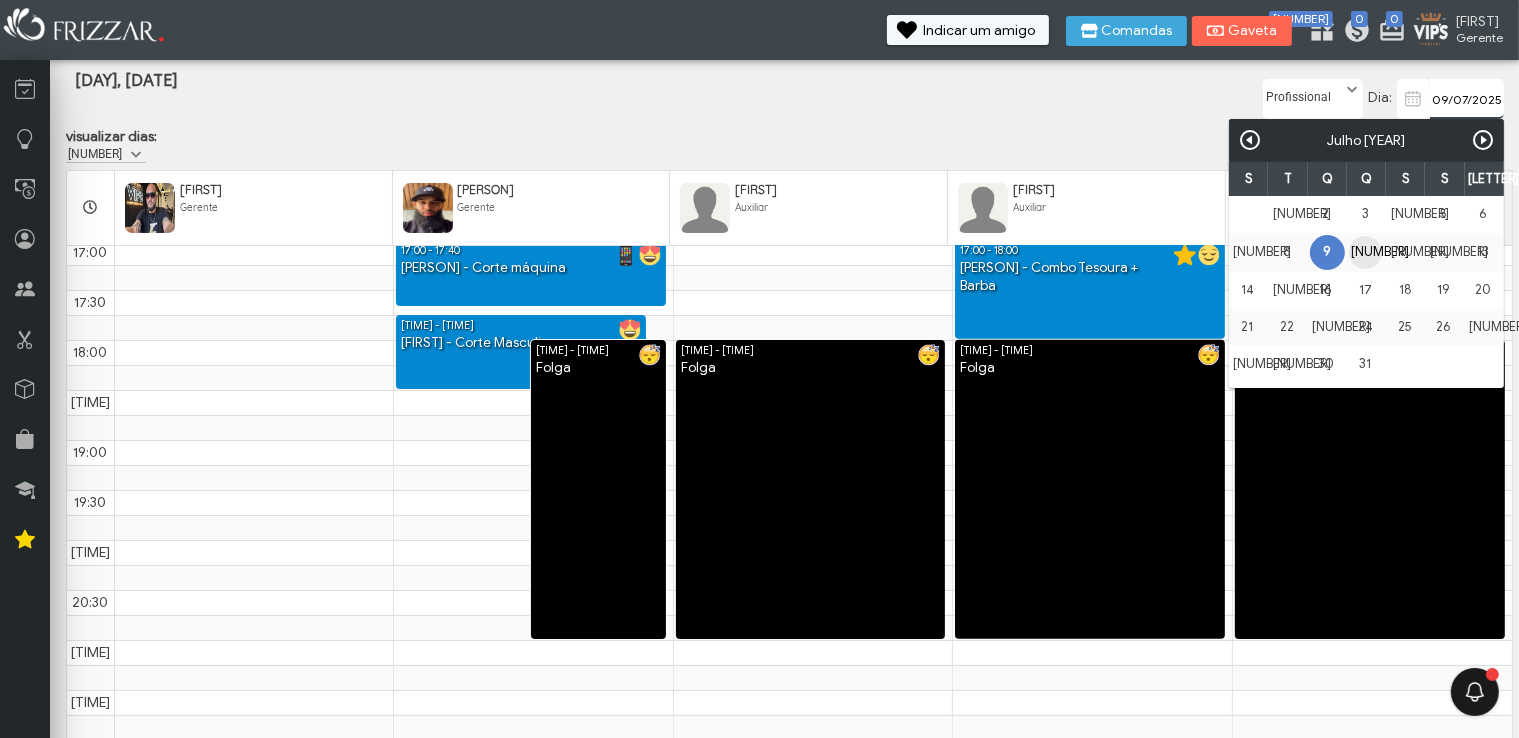 scroll, scrollTop: 0, scrollLeft: 0, axis: both 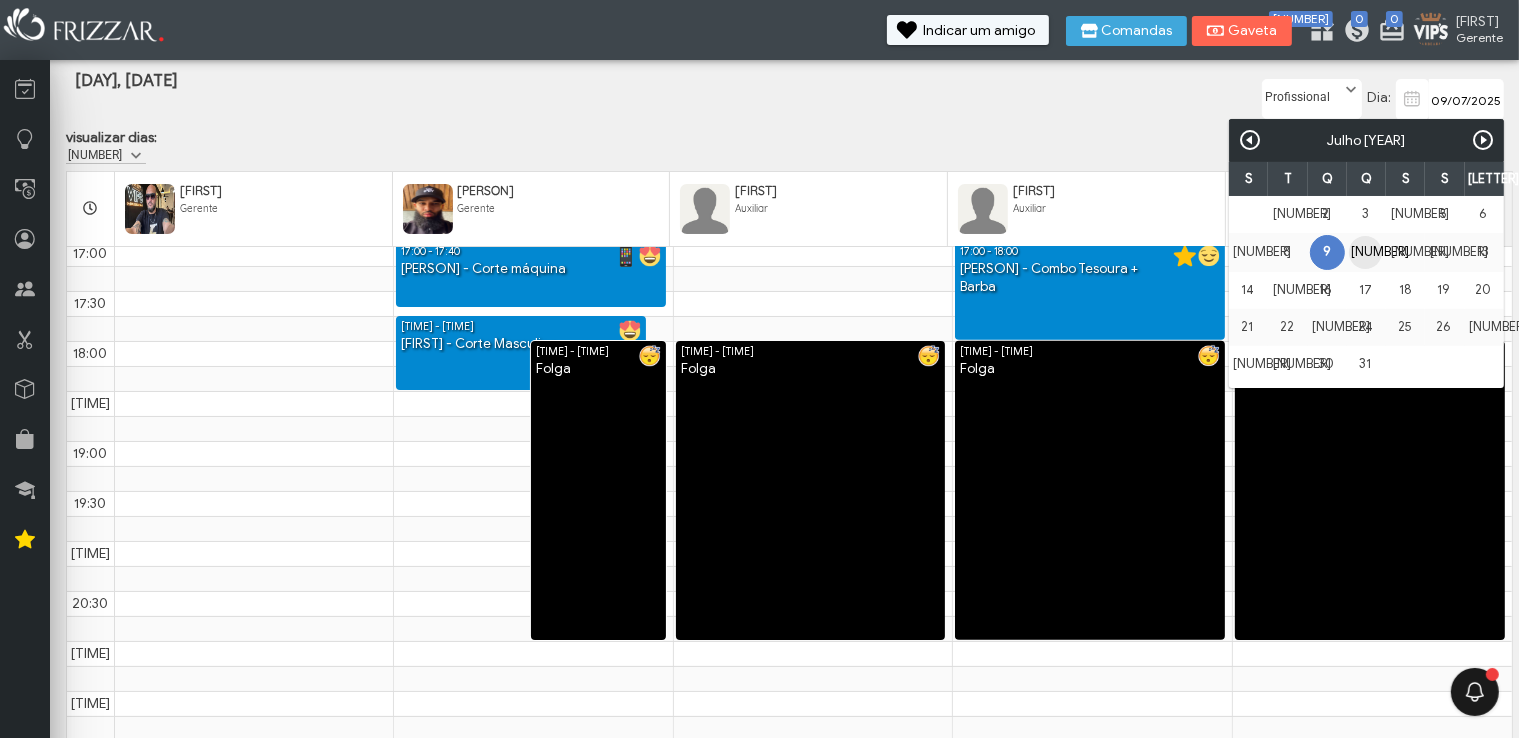click on "10" at bounding box center (1365, 252) 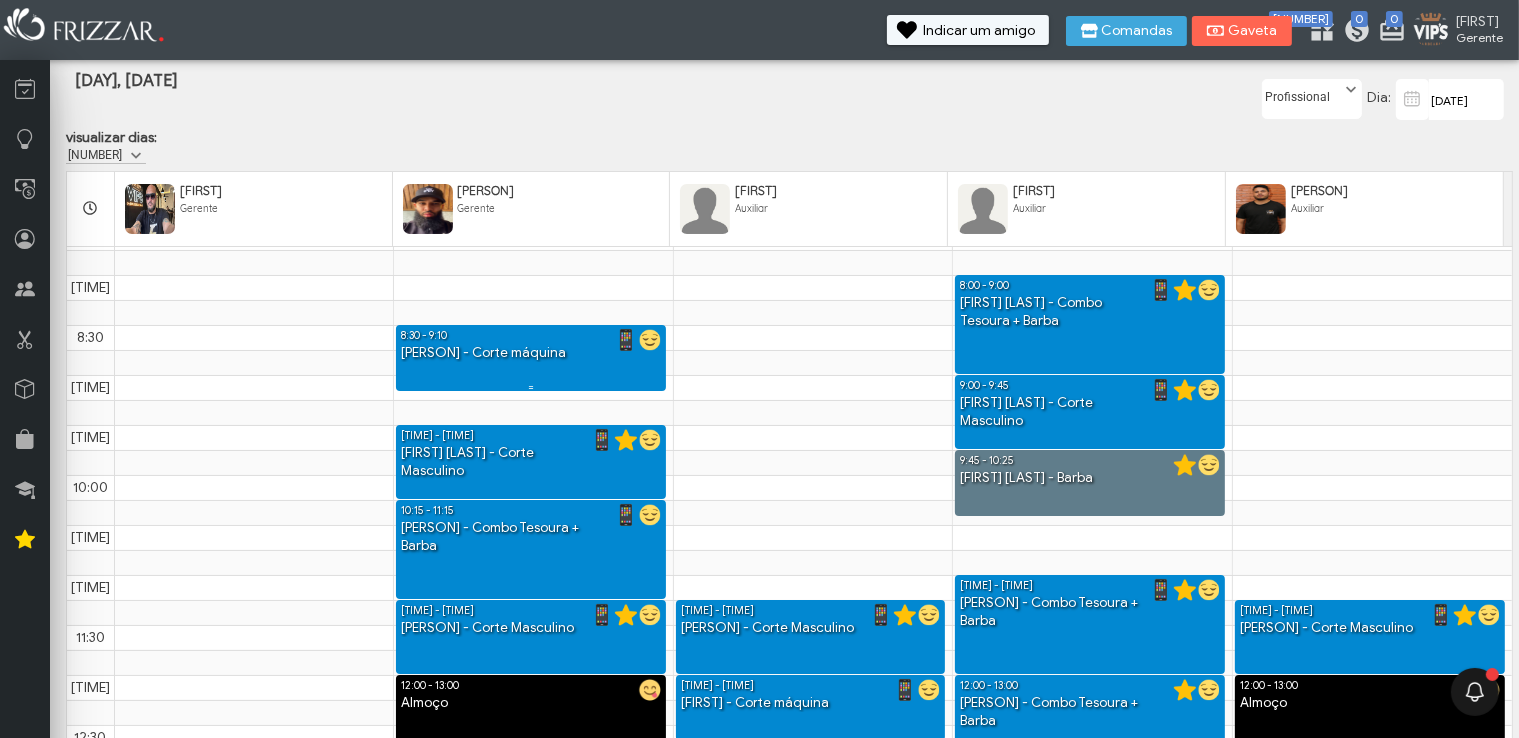 scroll, scrollTop: 0, scrollLeft: 0, axis: both 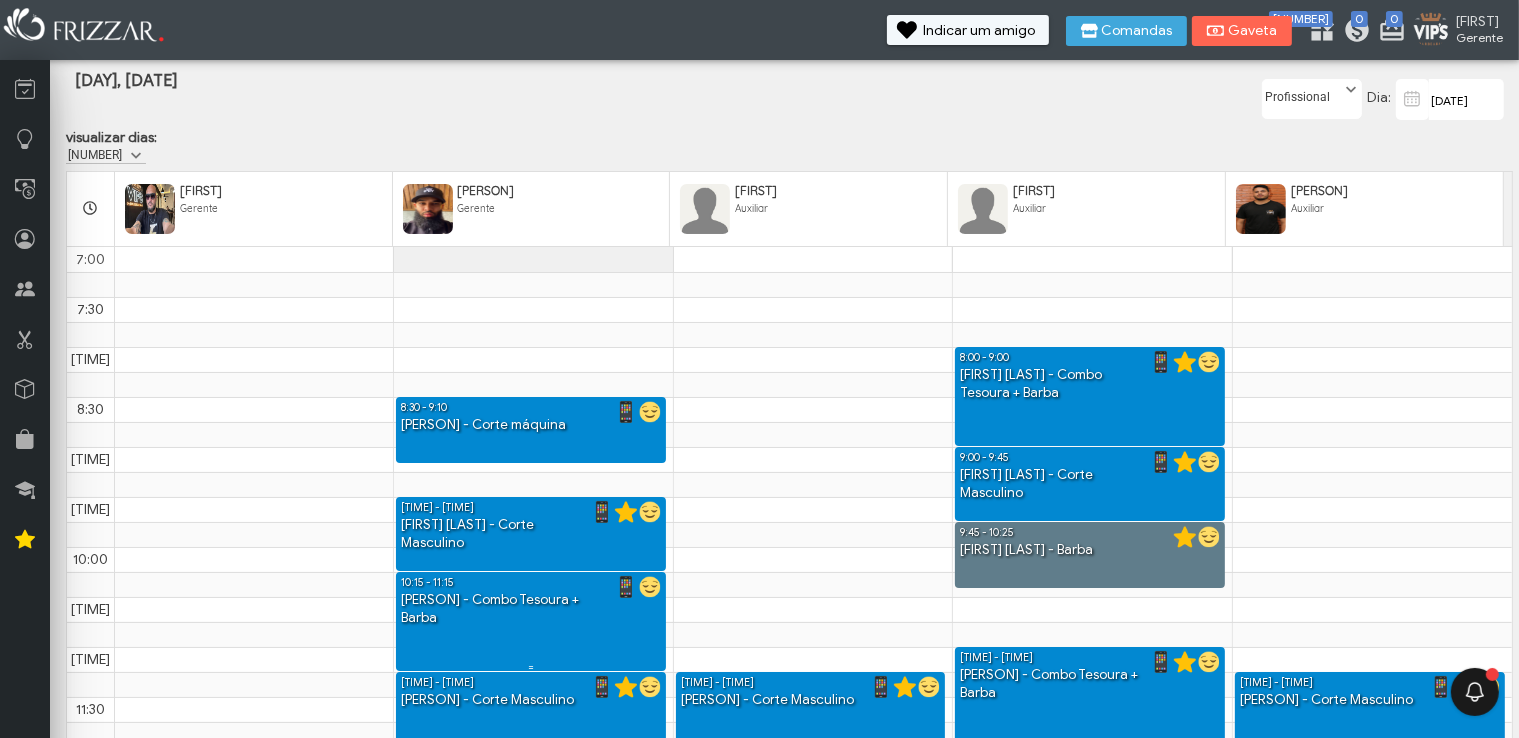 click on "Rodney - Combo Tesoura + Barba" at bounding box center (531, 609) 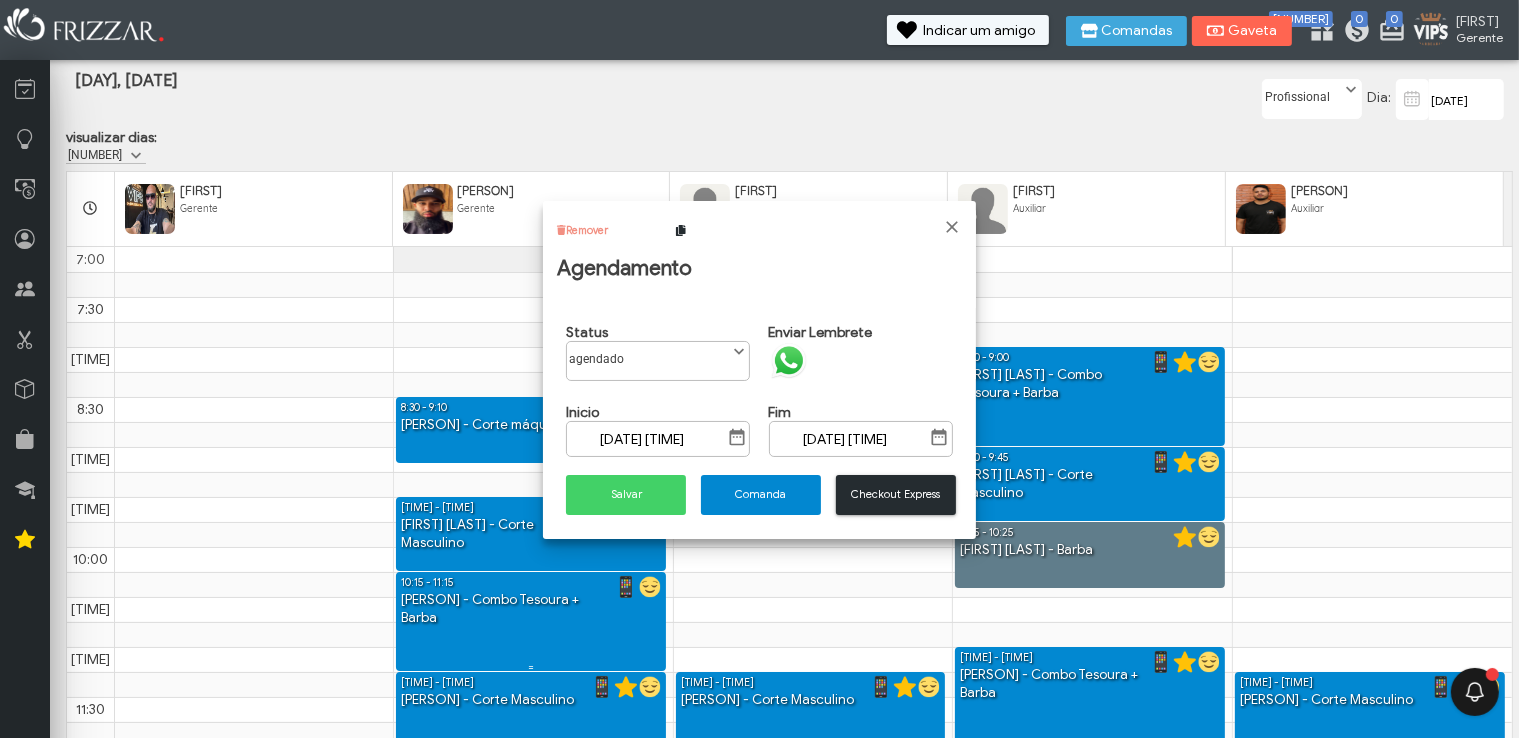 scroll, scrollTop: 10, scrollLeft: 84, axis: both 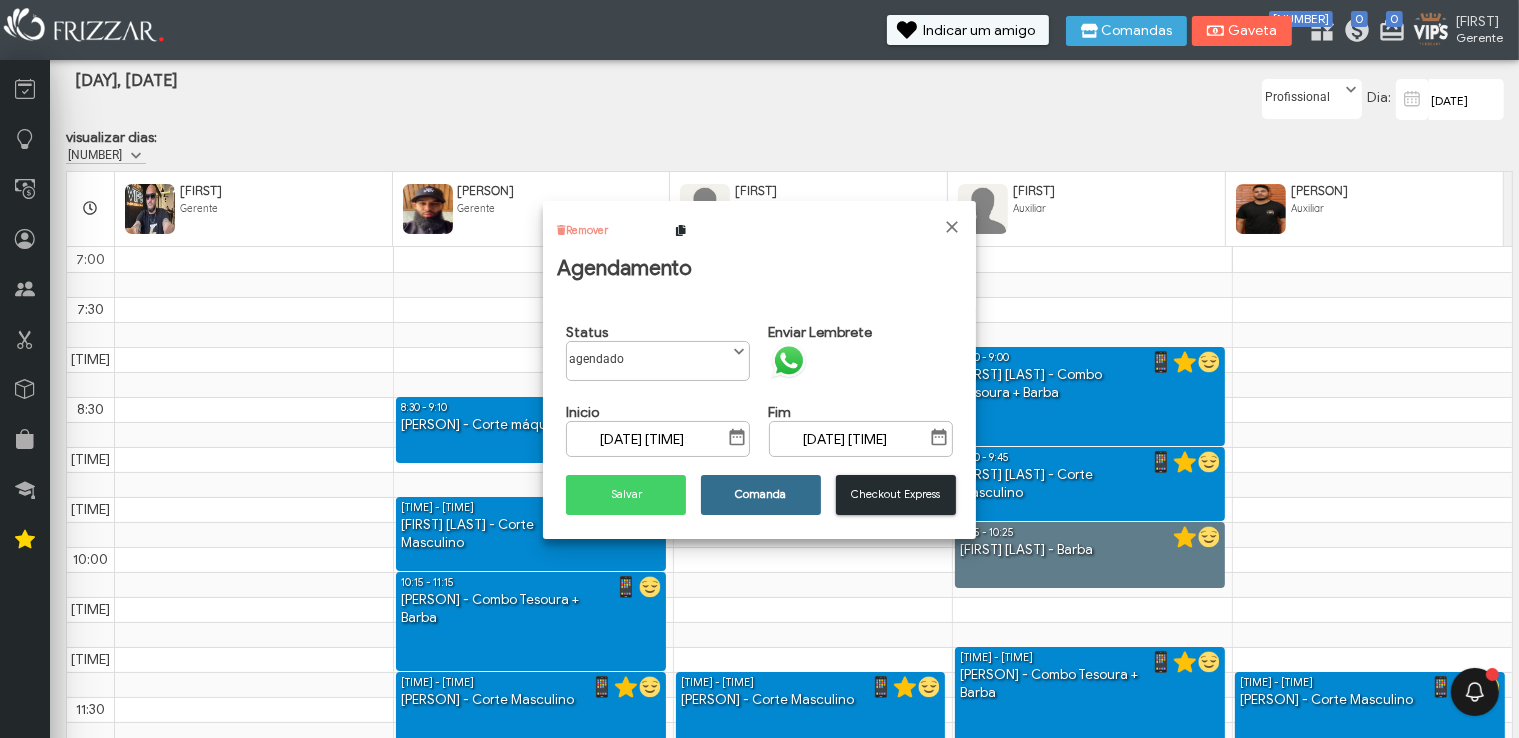 click on "Comanda" at bounding box center (761, 494) 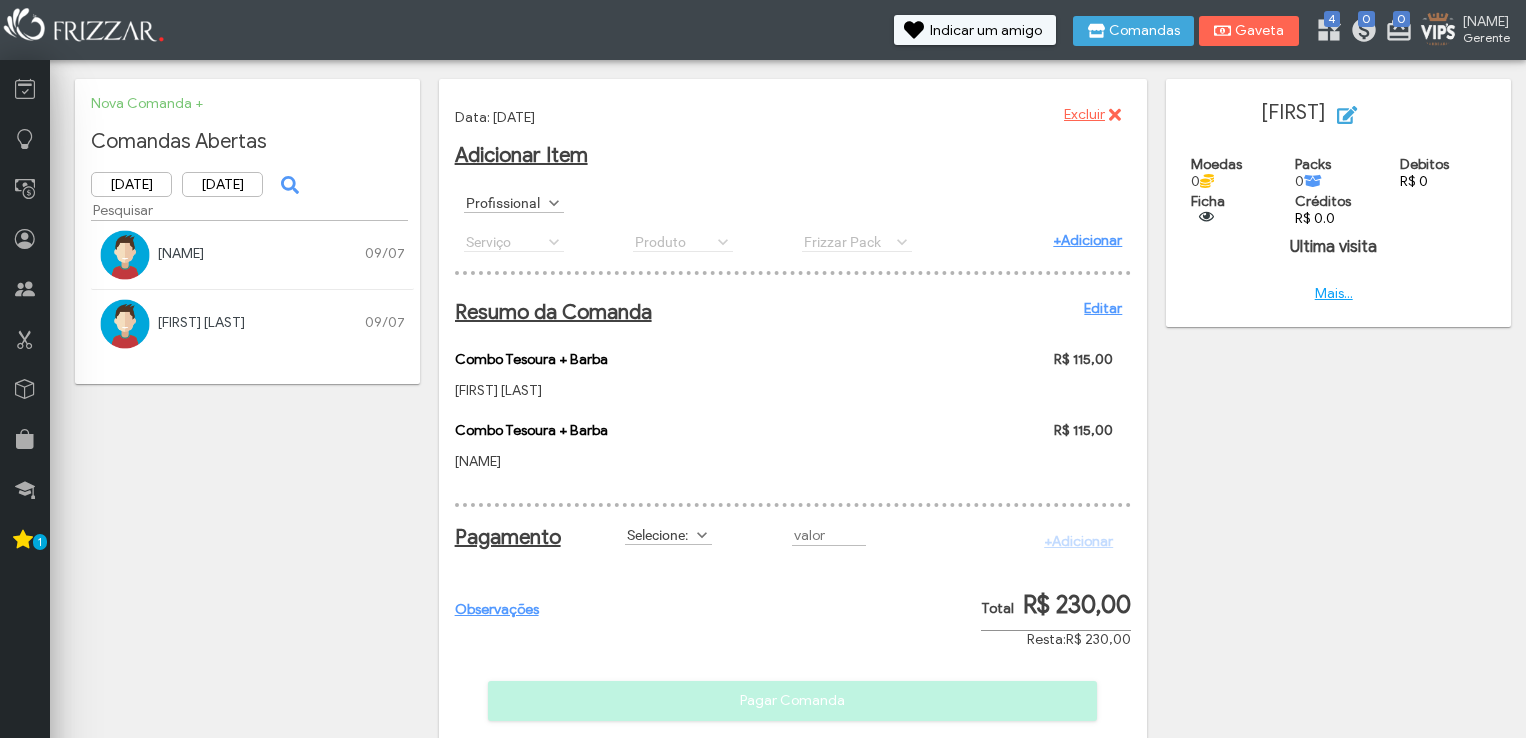 scroll, scrollTop: 0, scrollLeft: 0, axis: both 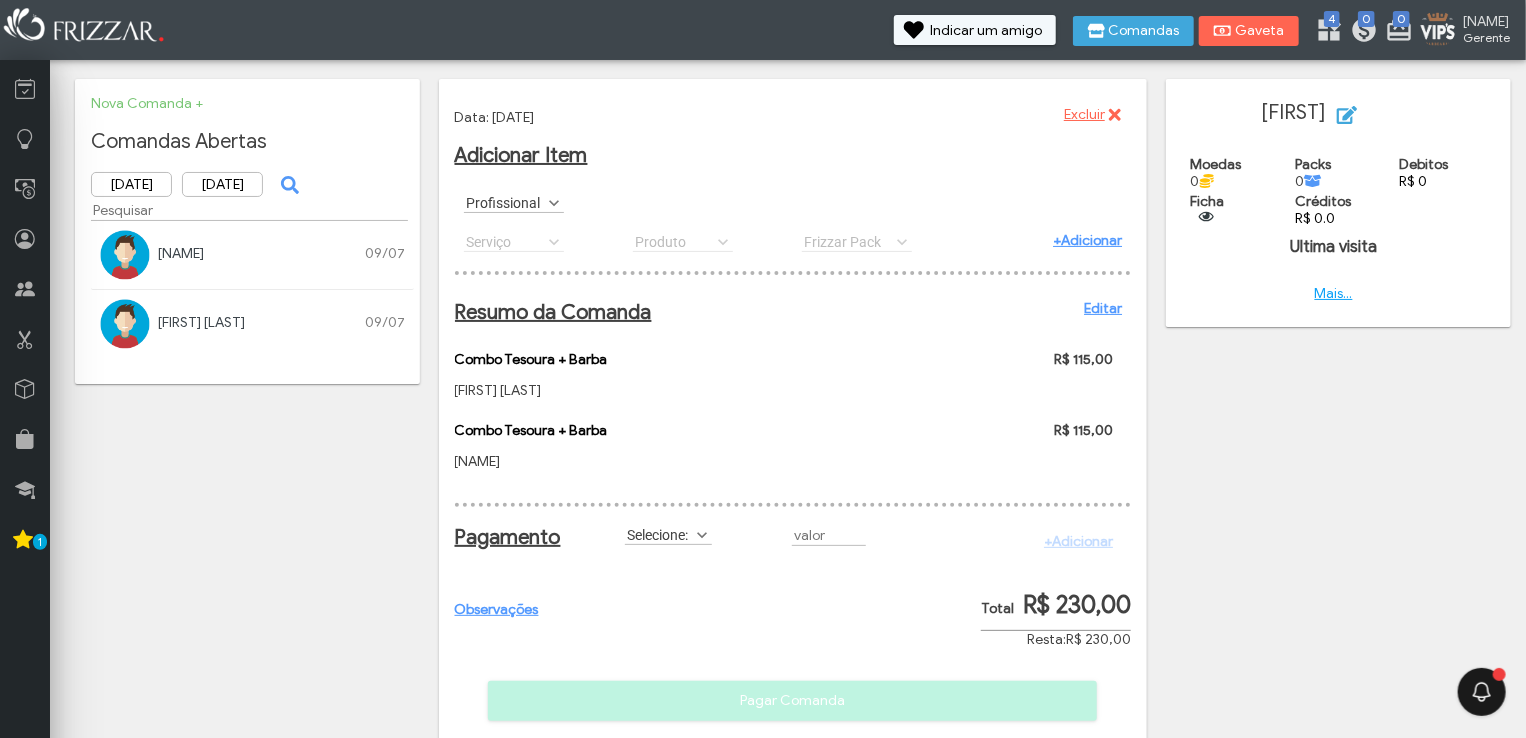 click on "Editar" at bounding box center [1103, 308] 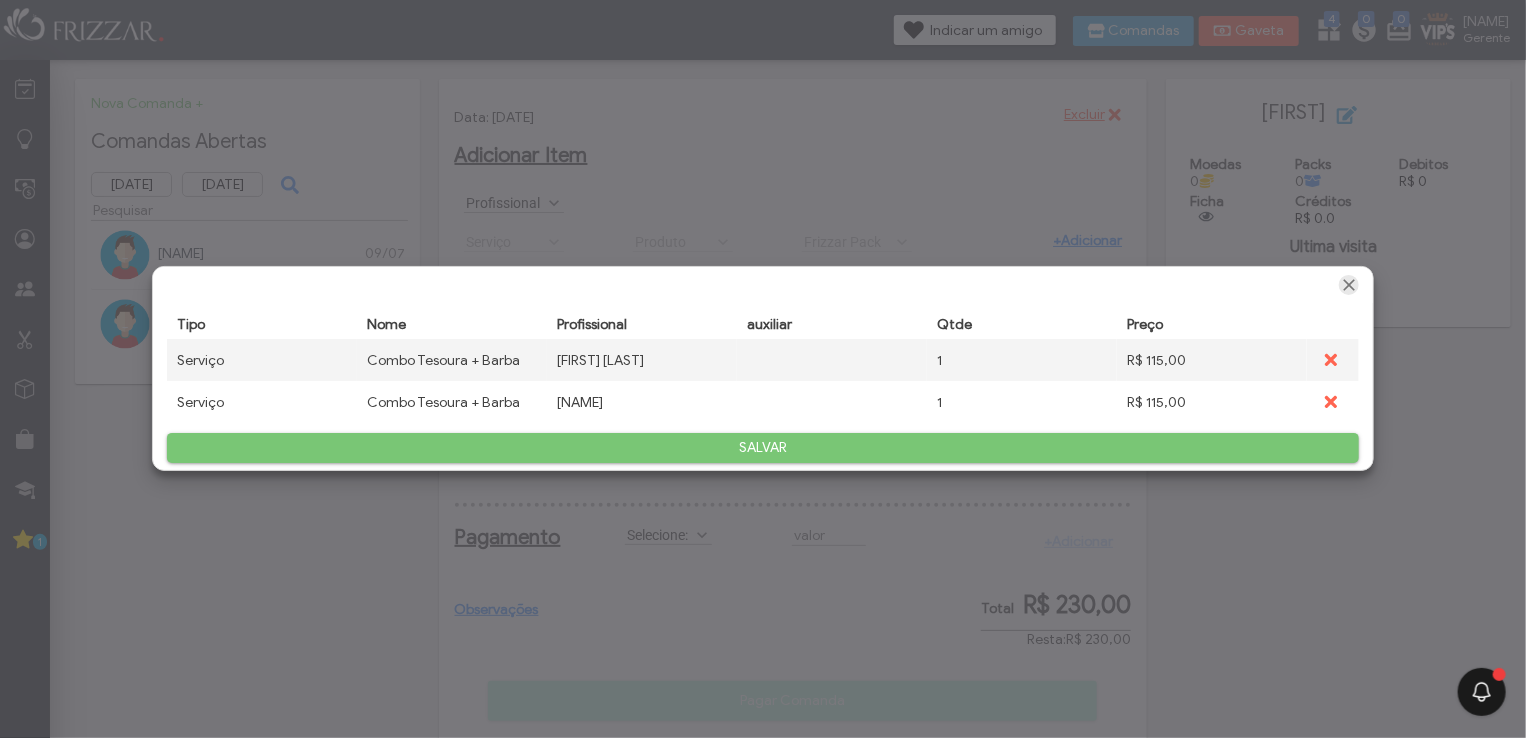 click at bounding box center [1349, 285] 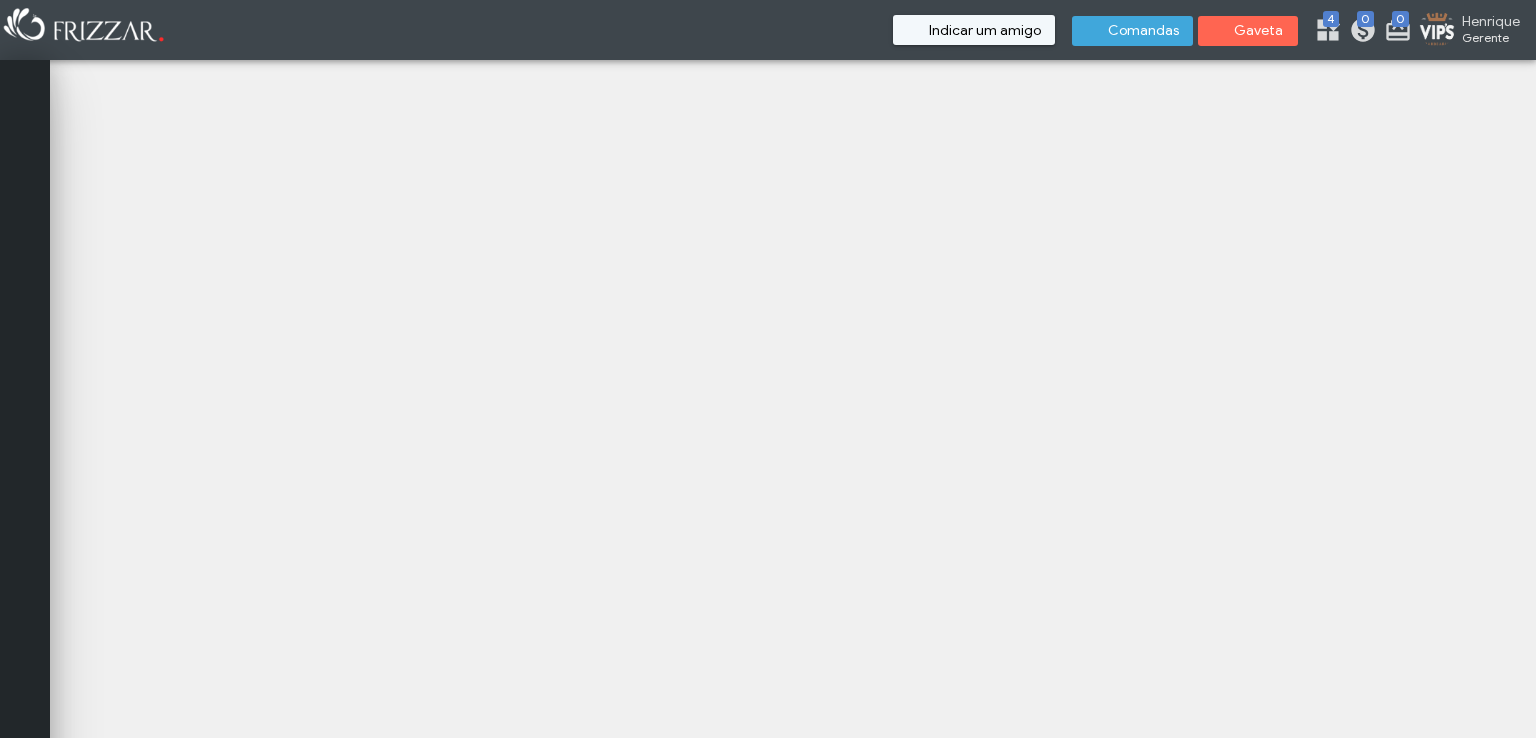 scroll, scrollTop: 0, scrollLeft: 0, axis: both 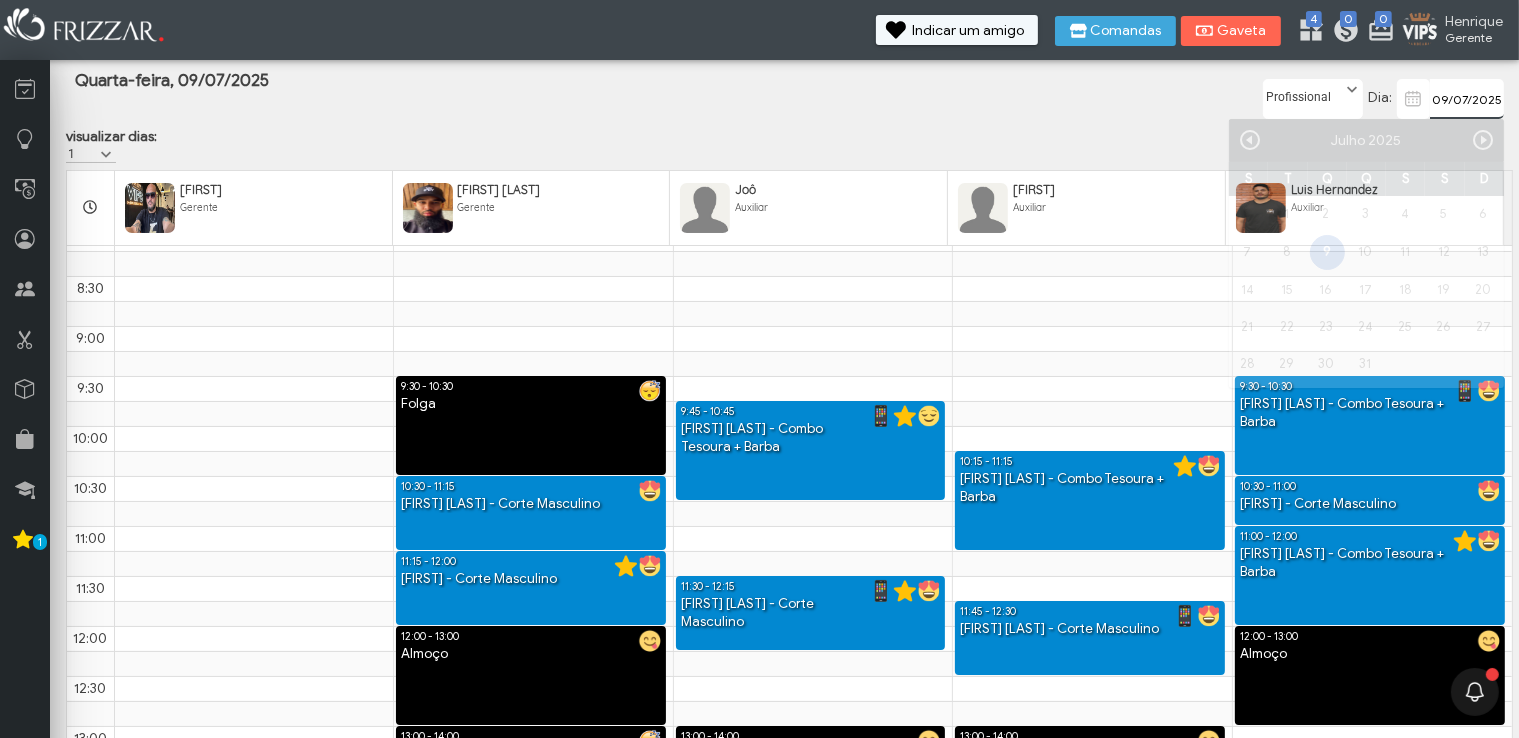 click on "09/07/2025" at bounding box center (1467, 99) 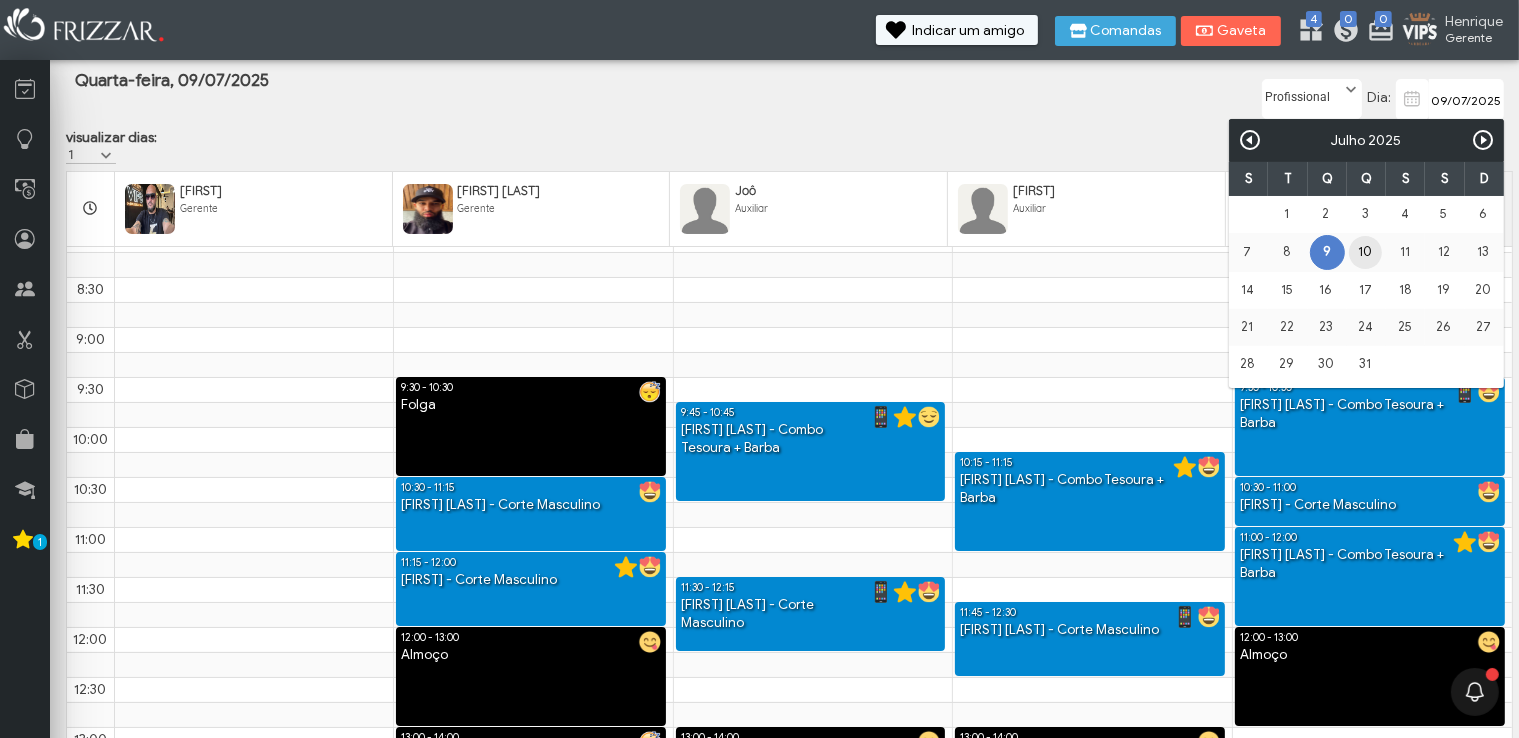 click on "10" at bounding box center (1365, 252) 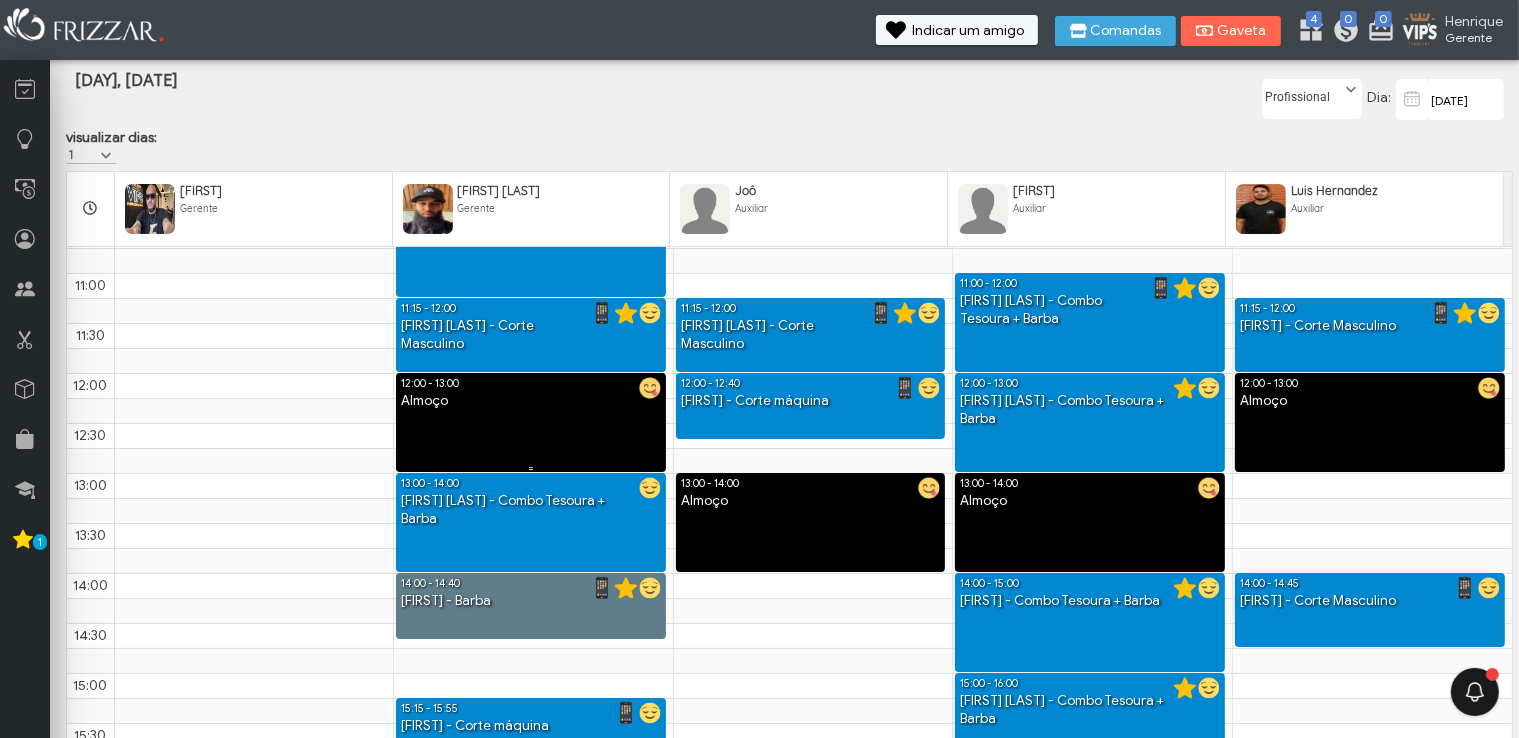 scroll, scrollTop: 458, scrollLeft: 0, axis: vertical 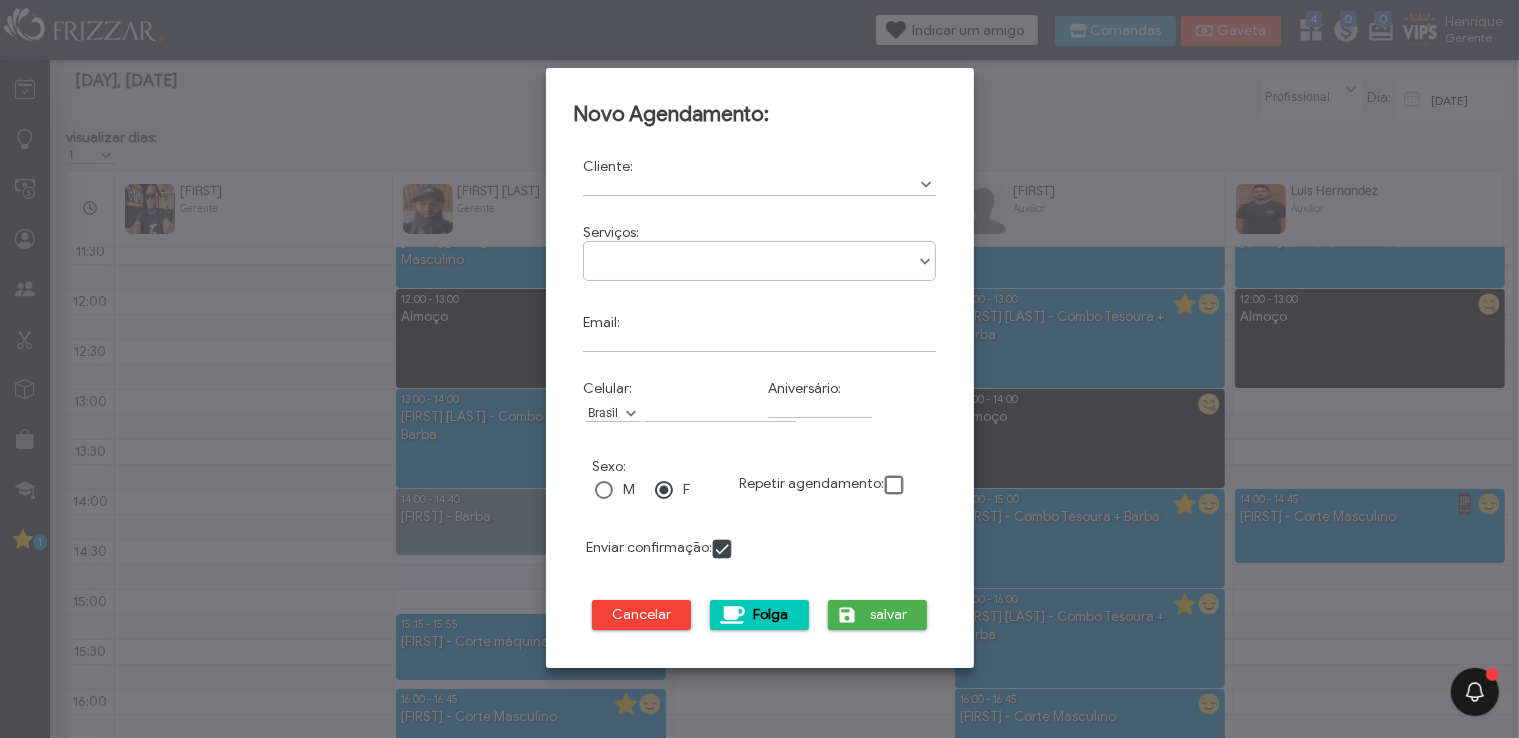 click on "Folga" at bounding box center (771, 615) 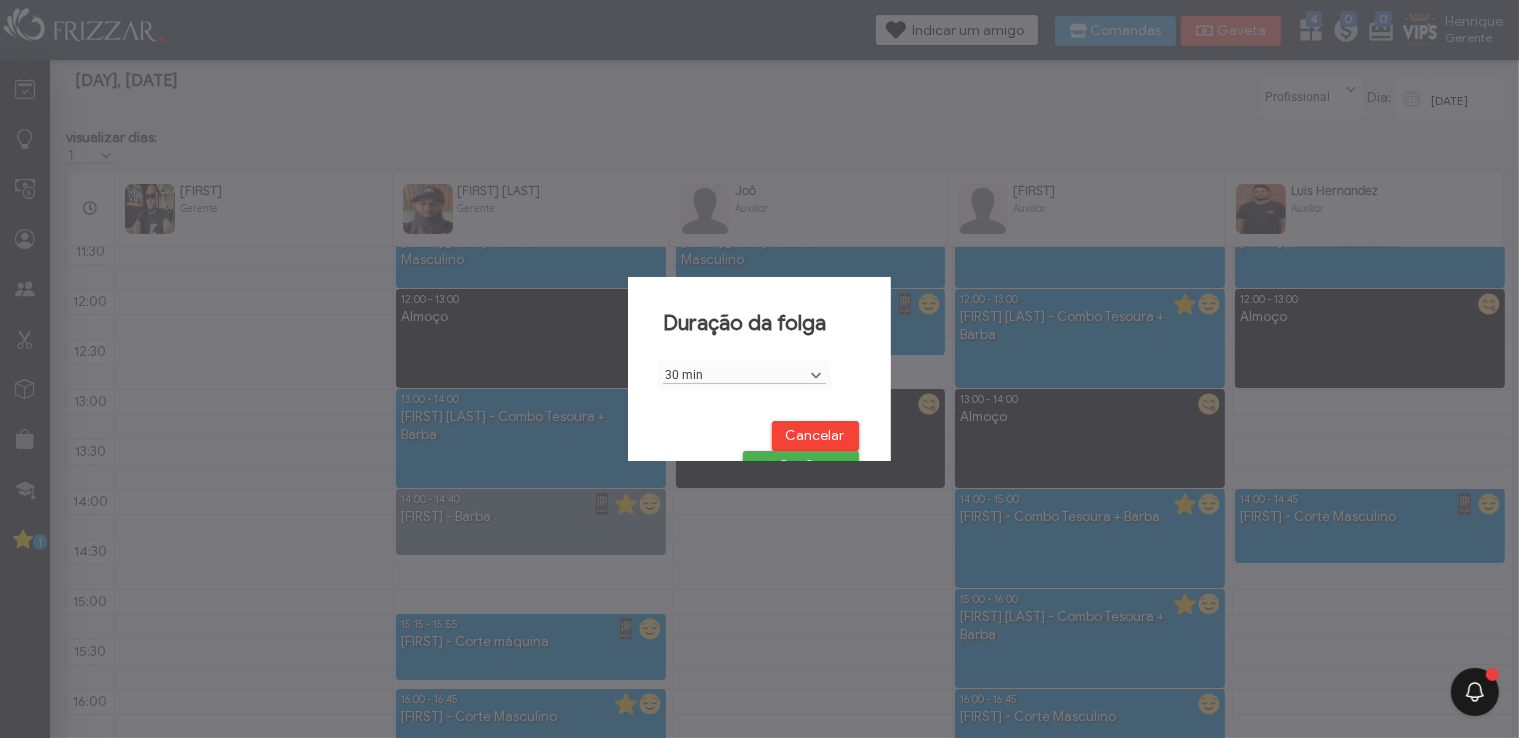 scroll, scrollTop: 10, scrollLeft: 84, axis: both 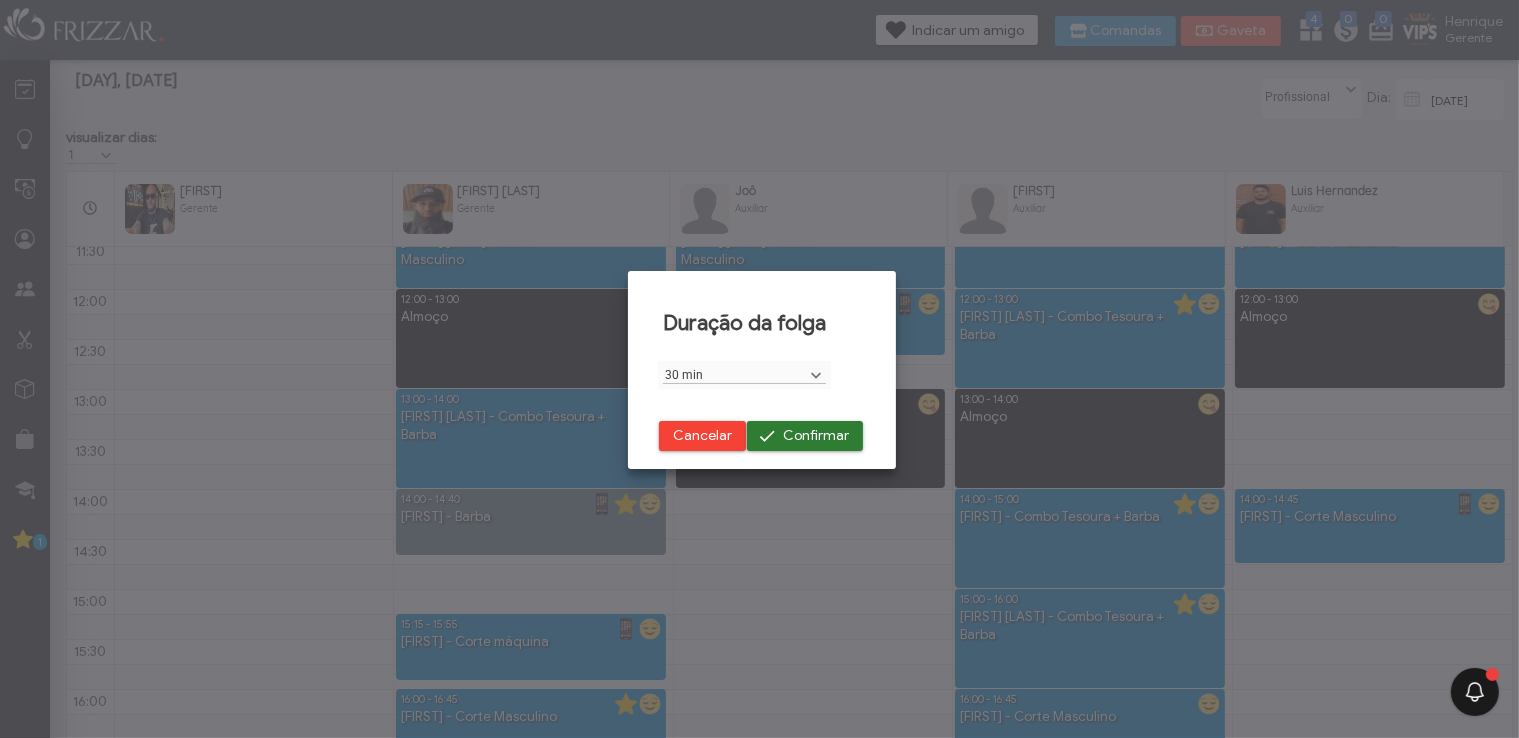 click at bounding box center [767, 436] 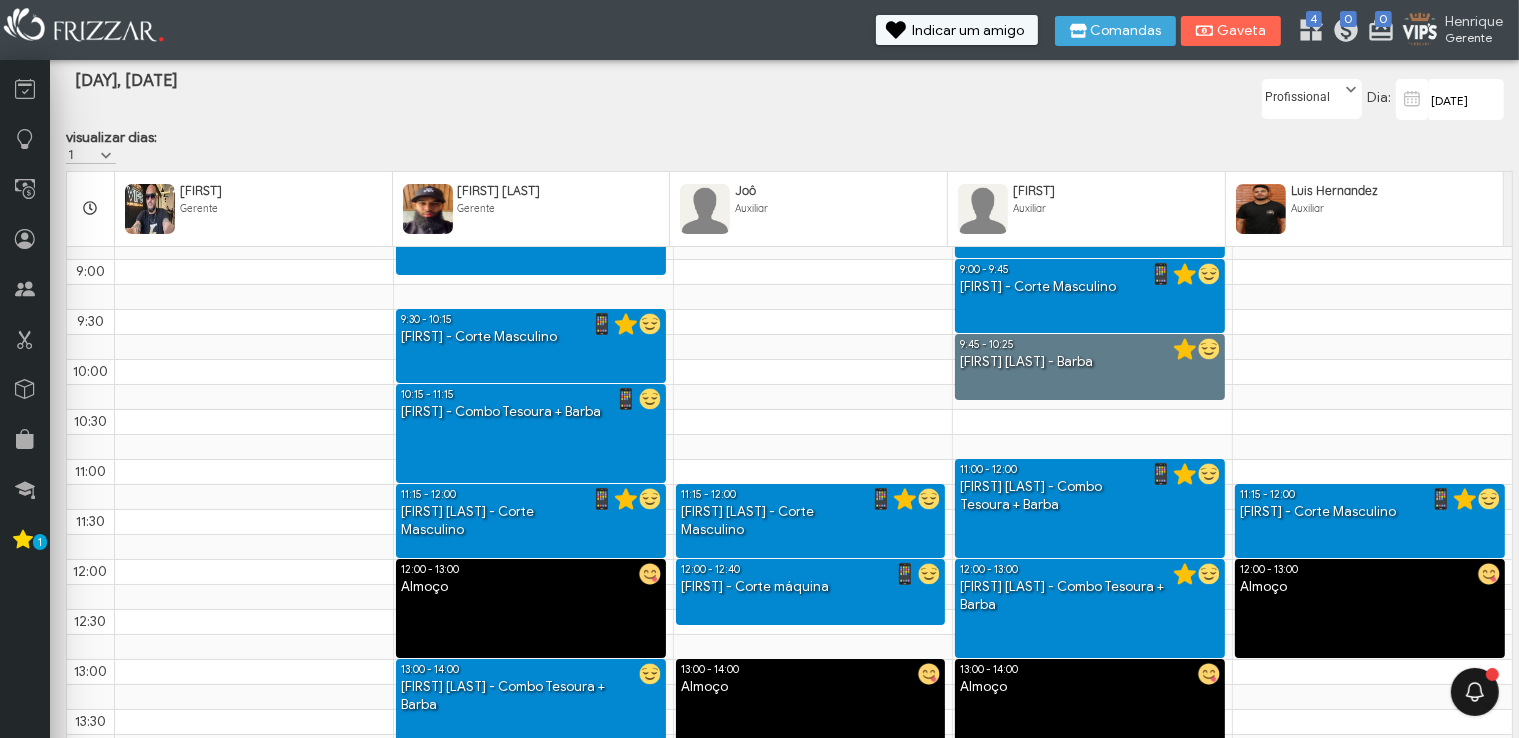 scroll, scrollTop: 187, scrollLeft: 0, axis: vertical 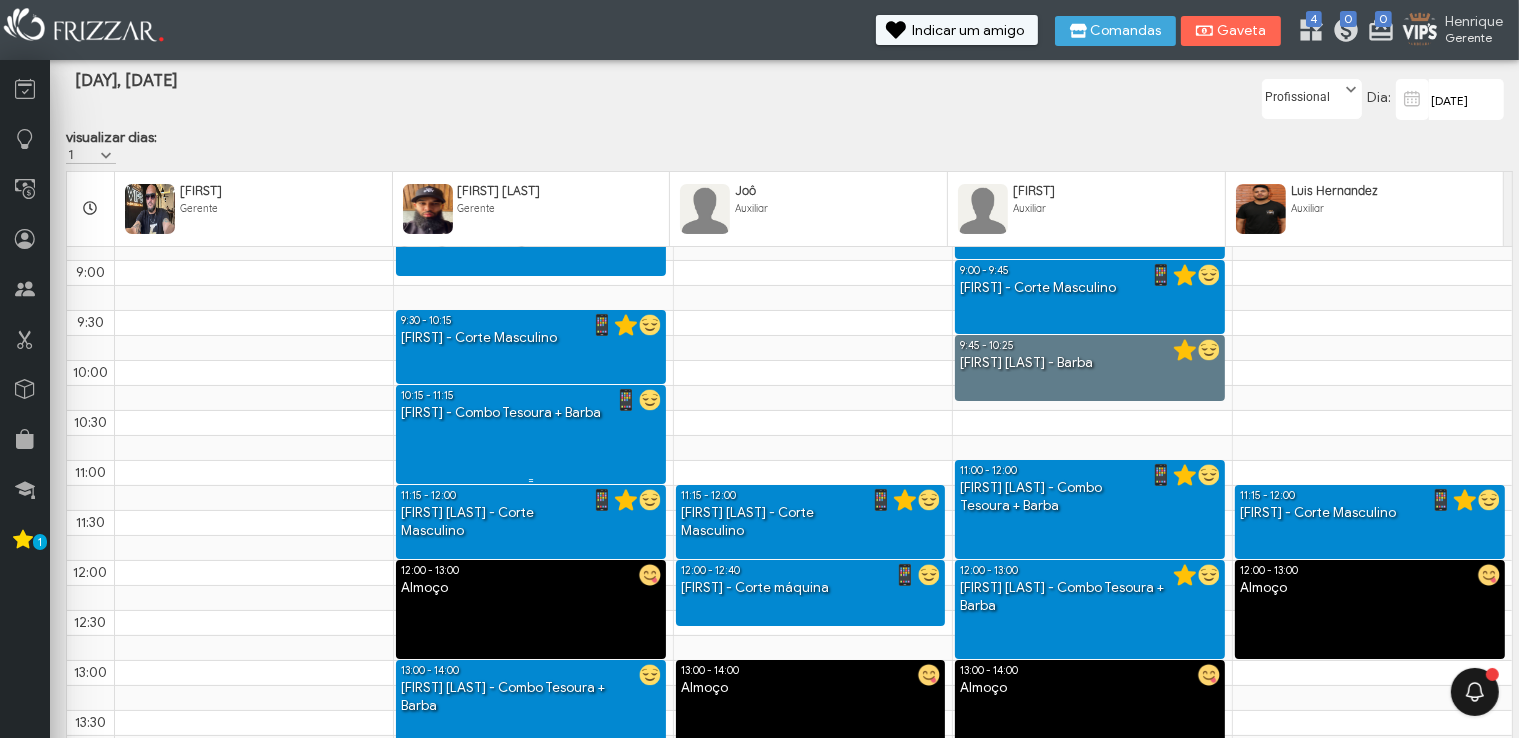 click on "[FIRST] - Combo Tesoura + Barba" at bounding box center [531, 413] 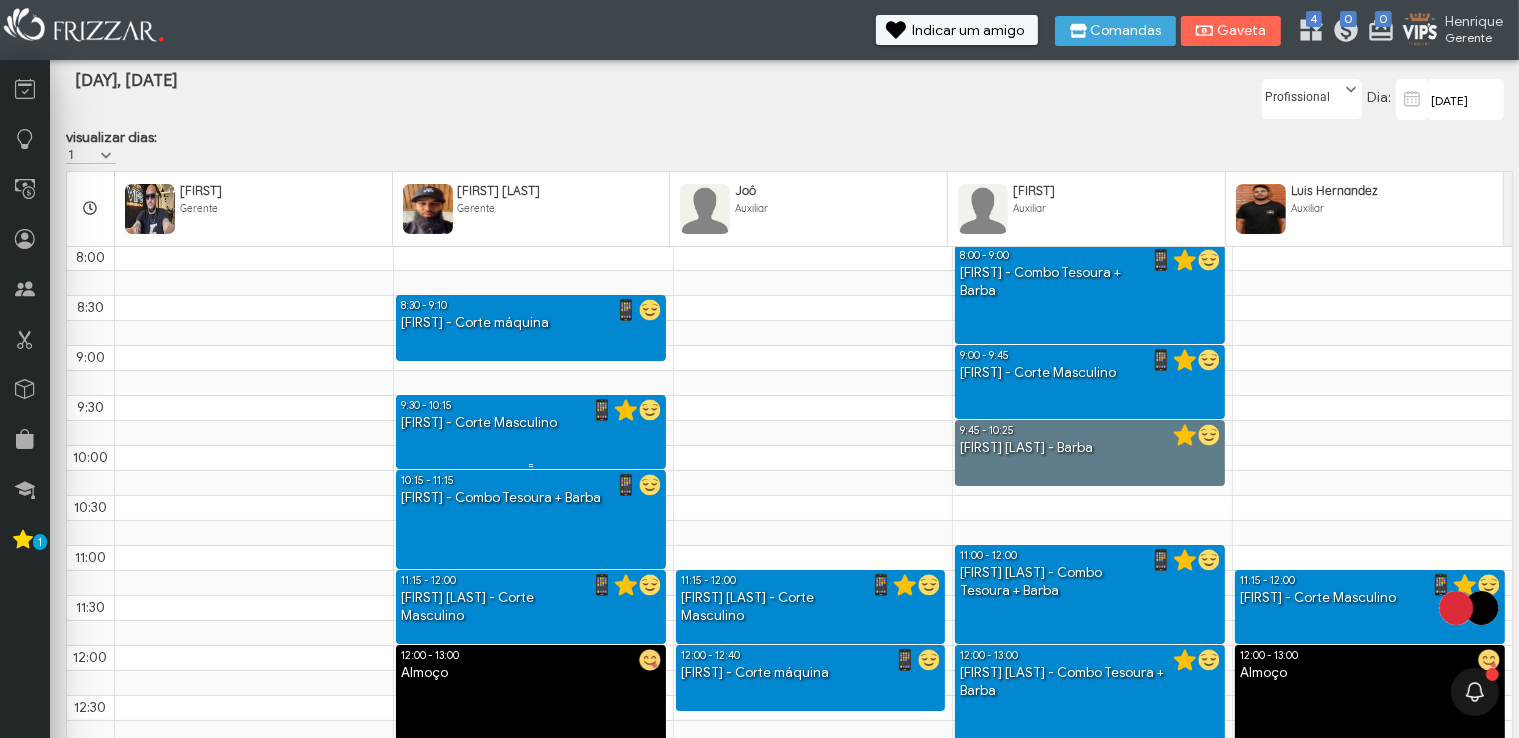 scroll, scrollTop: 99, scrollLeft: 0, axis: vertical 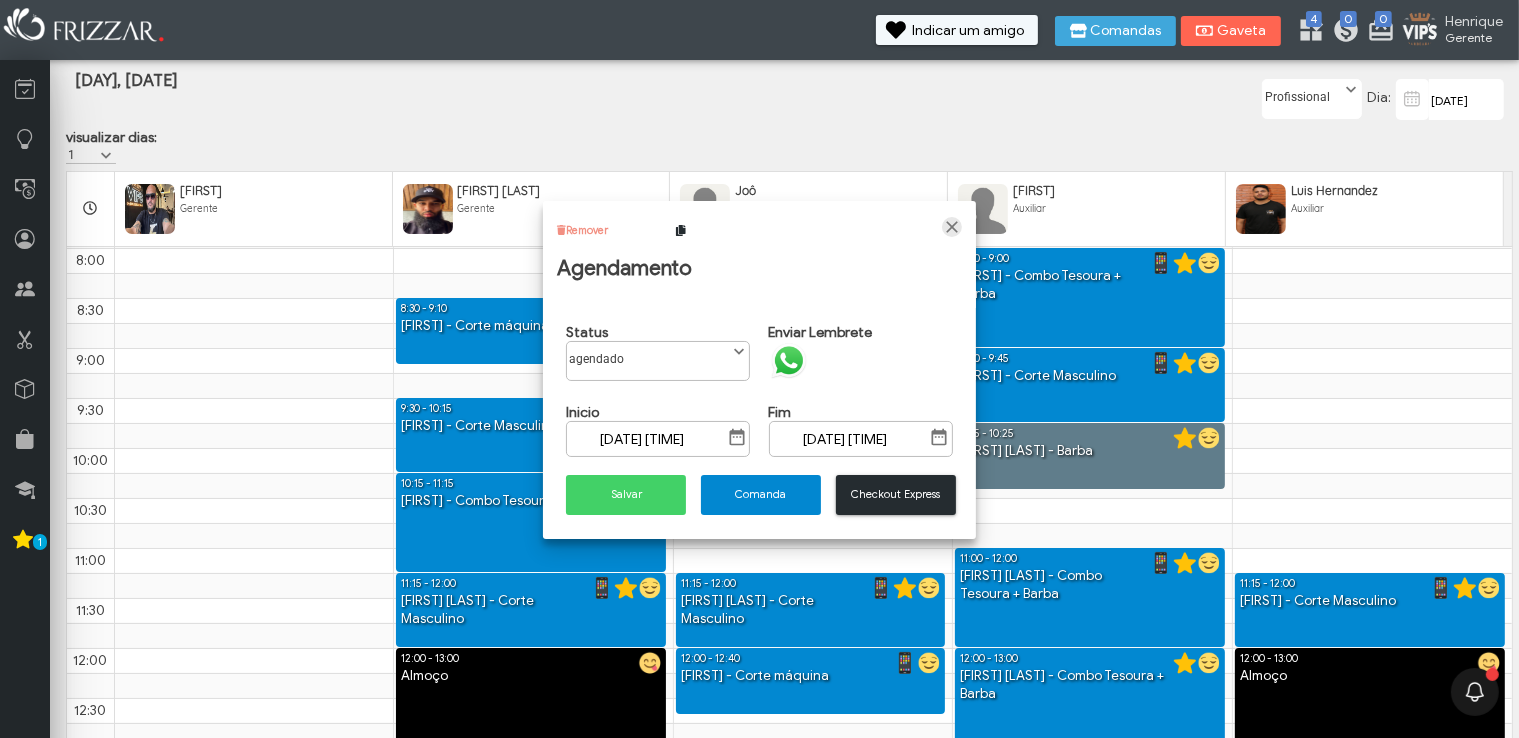 click at bounding box center (952, 227) 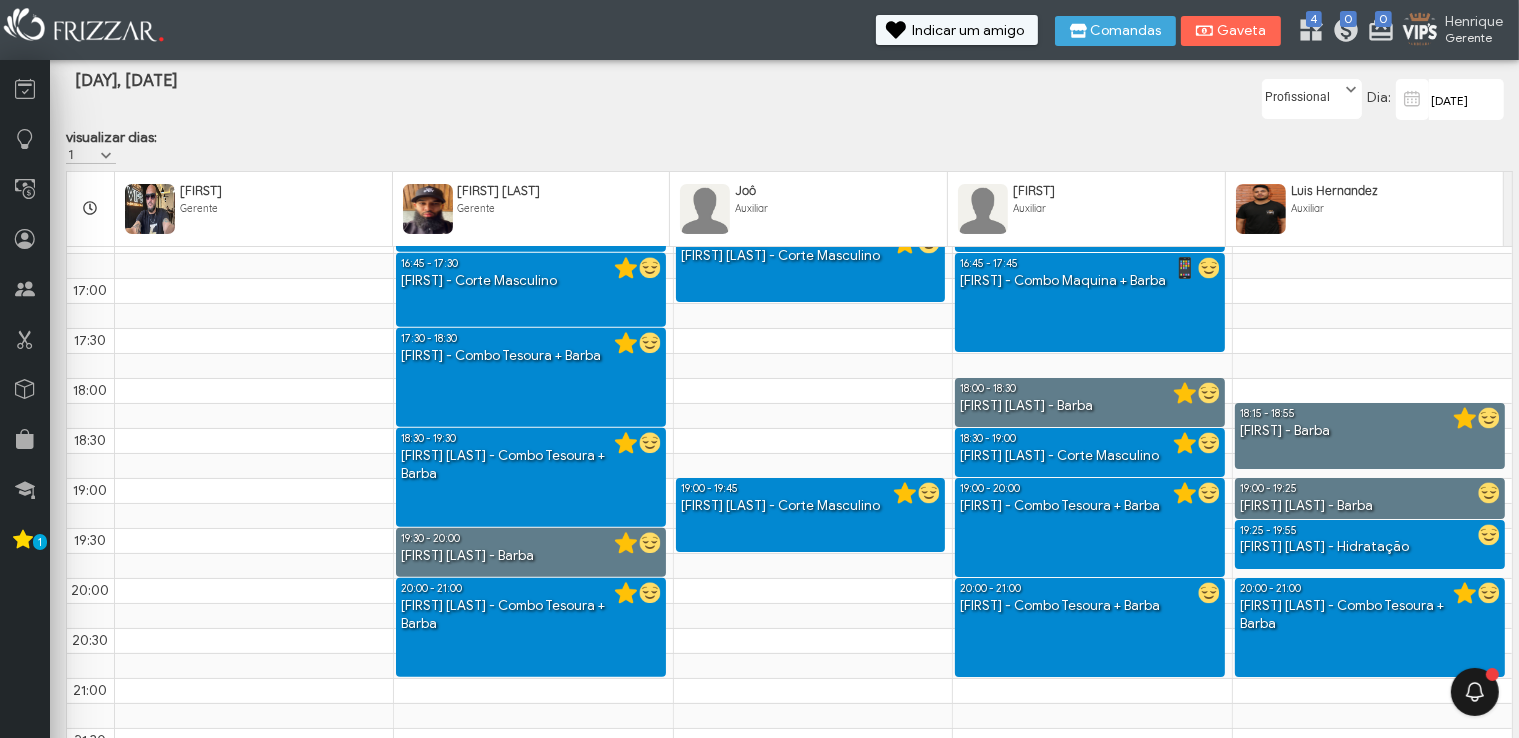 scroll, scrollTop: 1006, scrollLeft: 0, axis: vertical 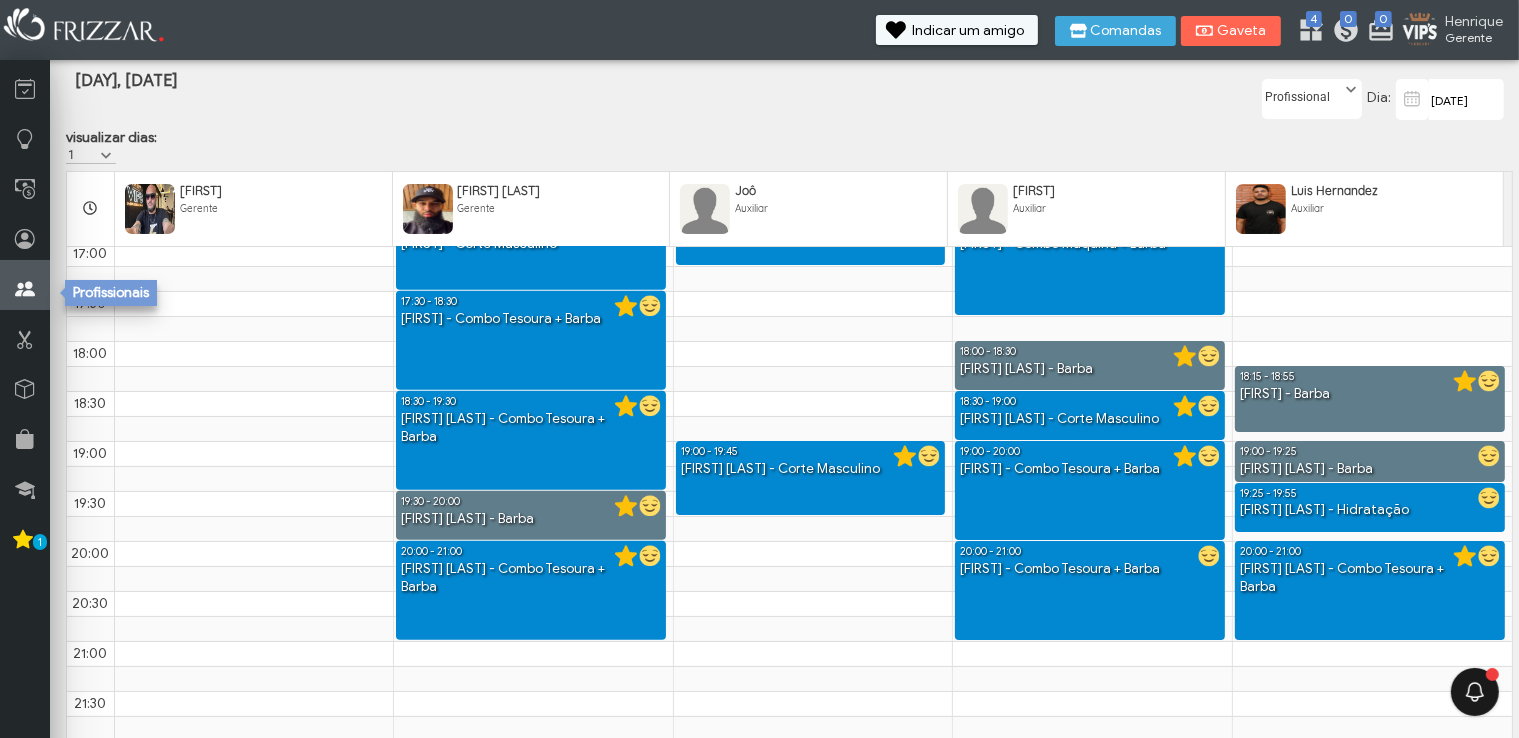click at bounding box center (25, 285) 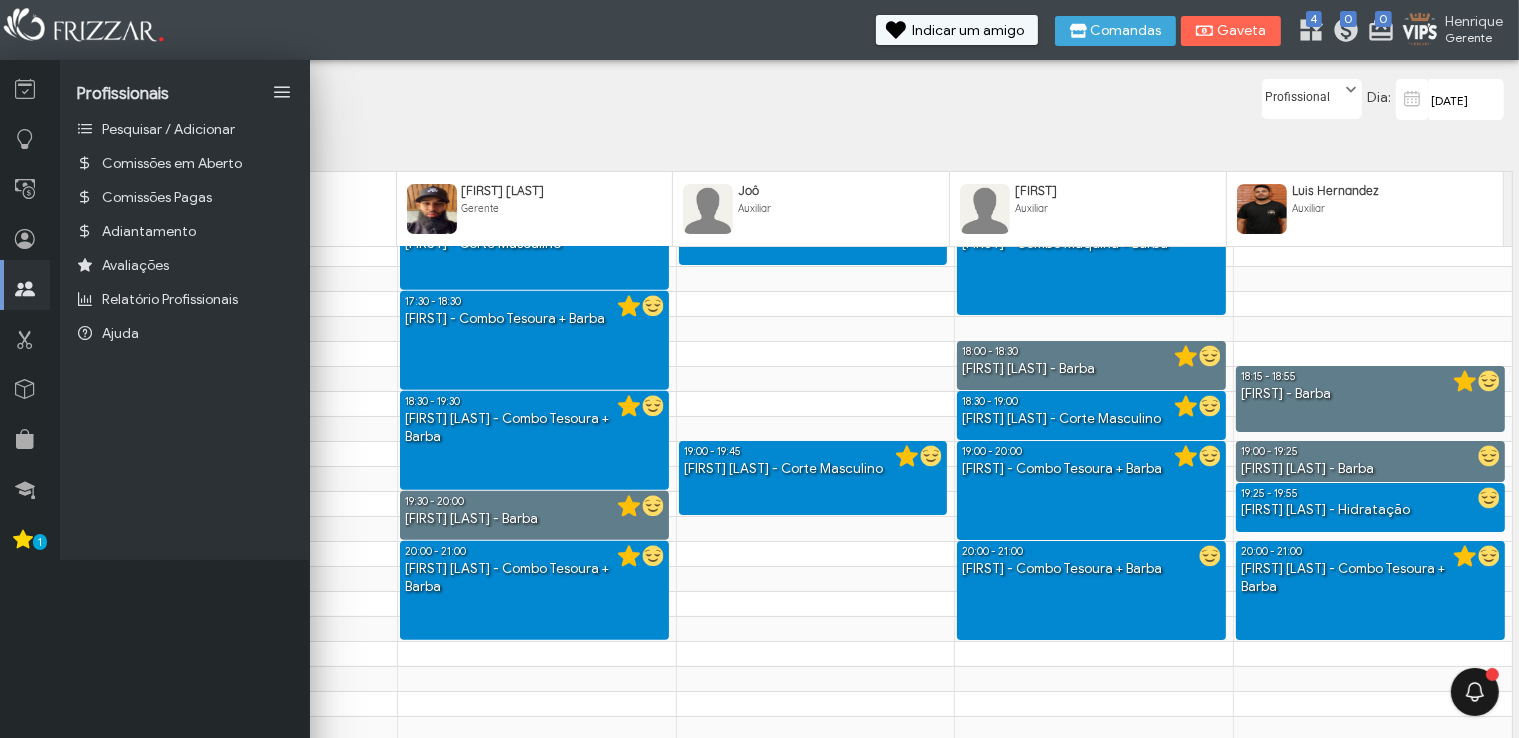 click at bounding box center (27, 285) 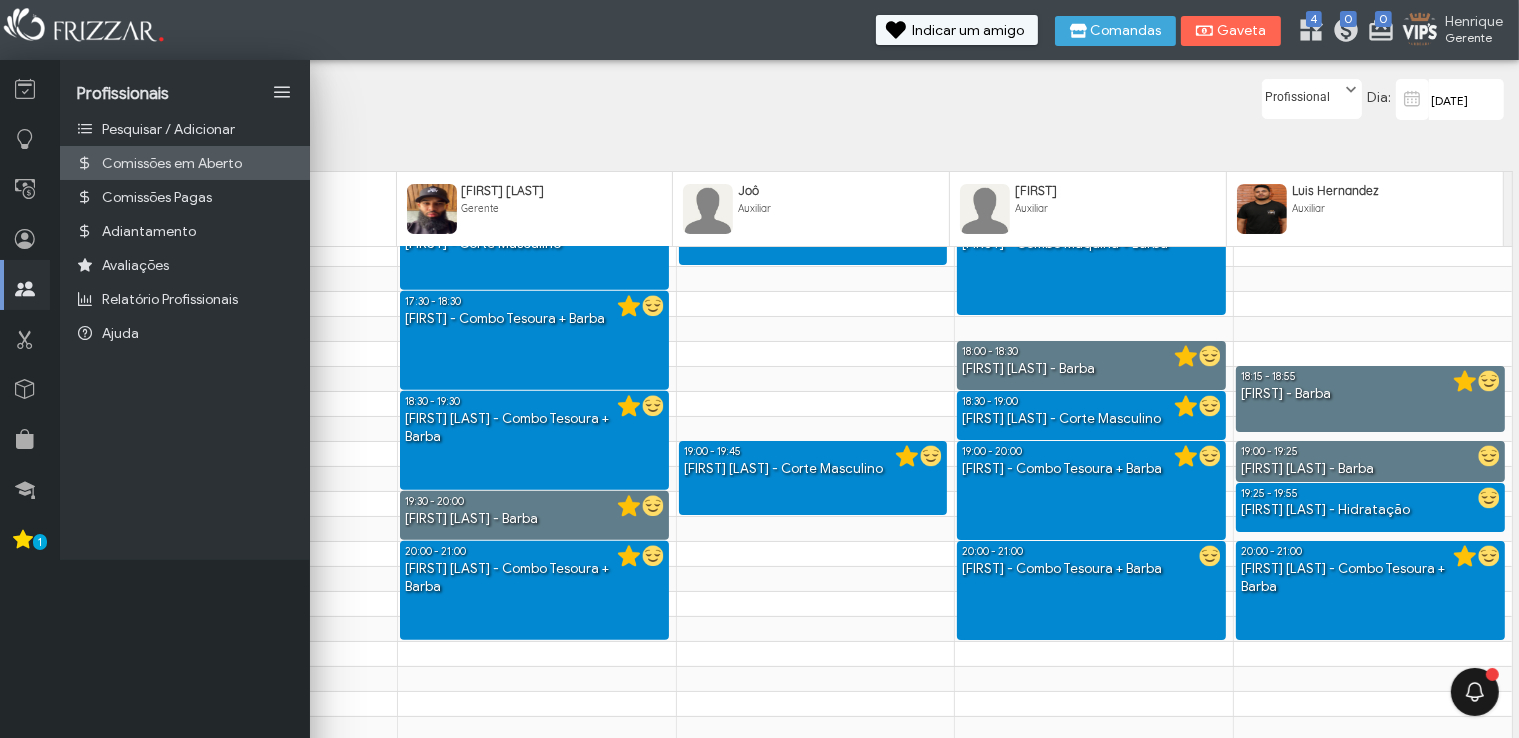 click on "Comissões em Aberto" at bounding box center (172, 163) 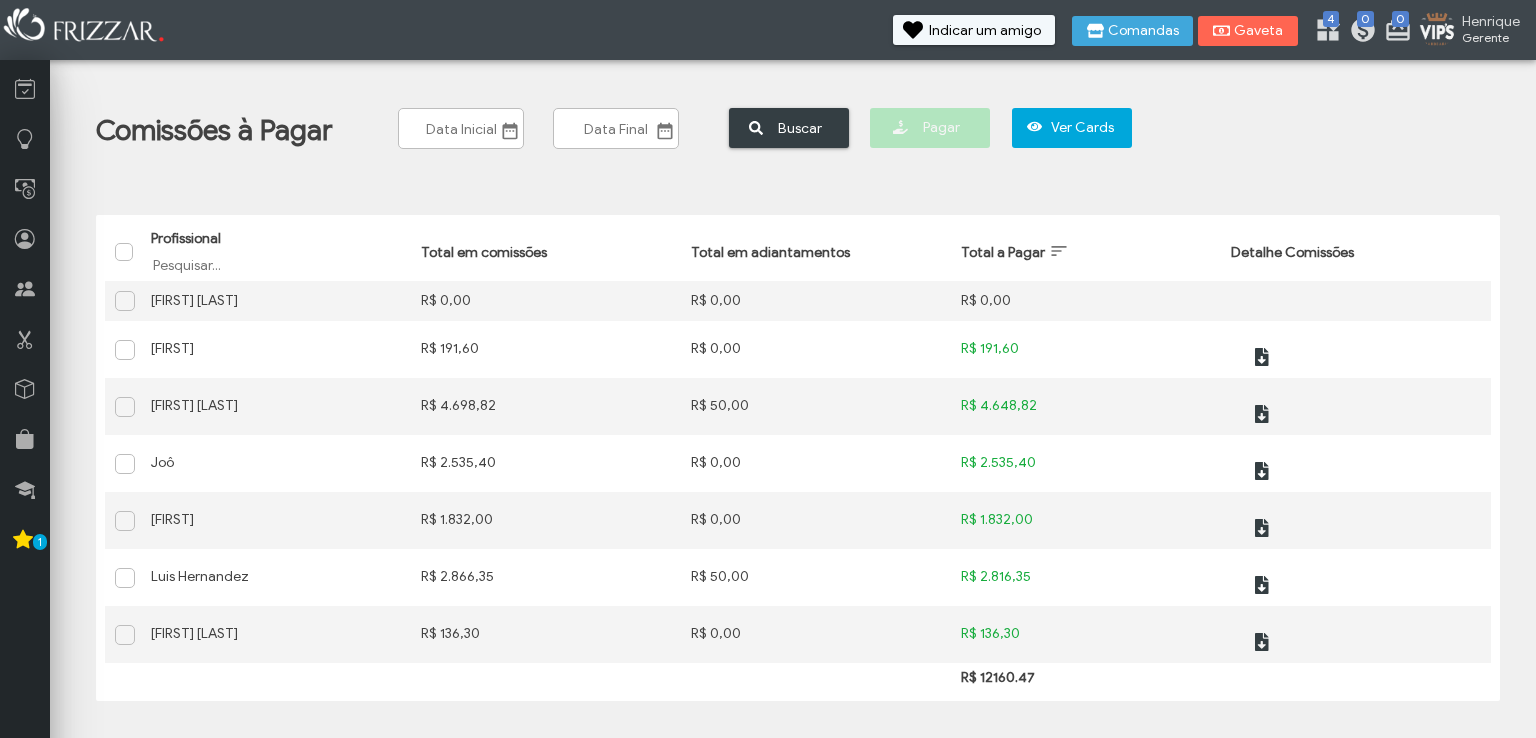 scroll, scrollTop: 0, scrollLeft: 0, axis: both 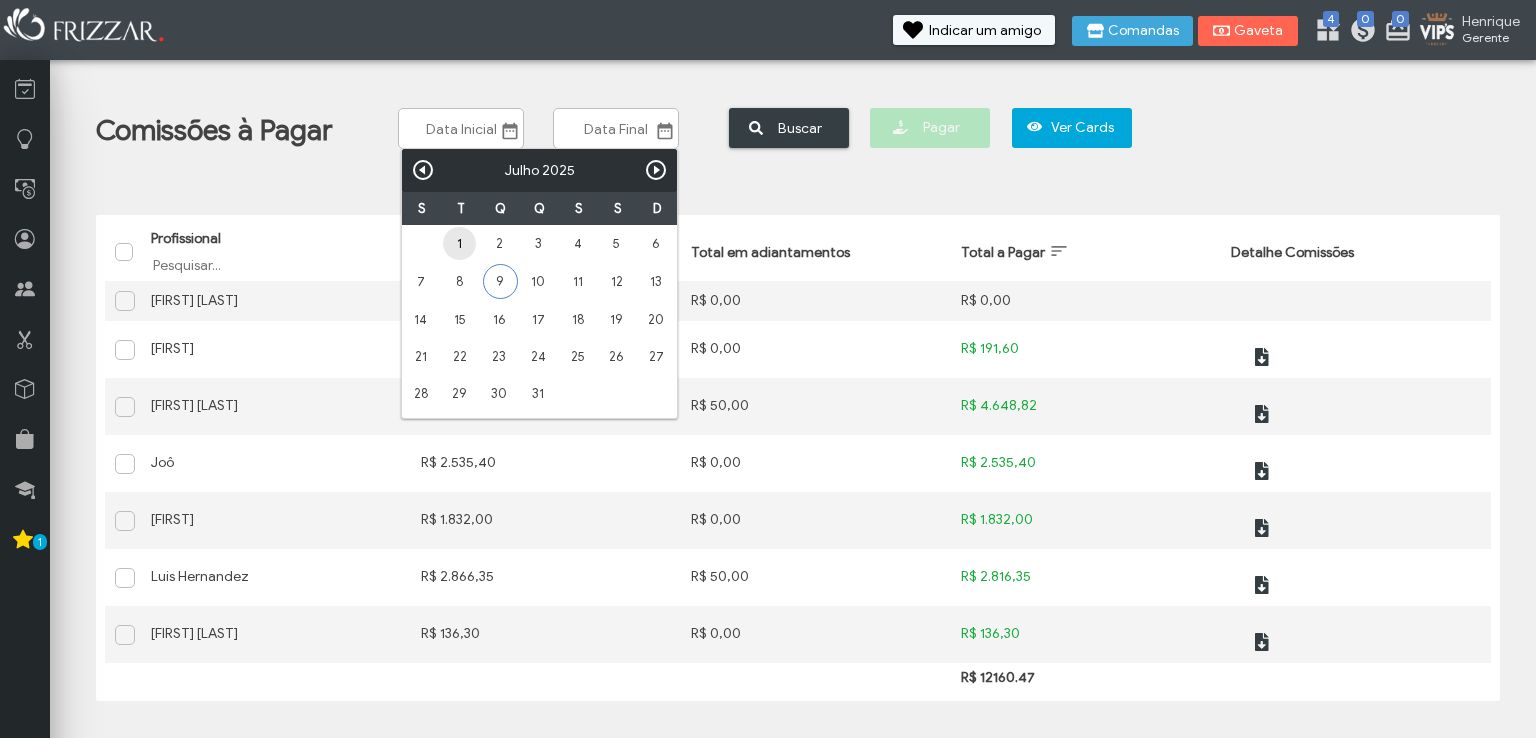 click on "1" at bounding box center (459, 243) 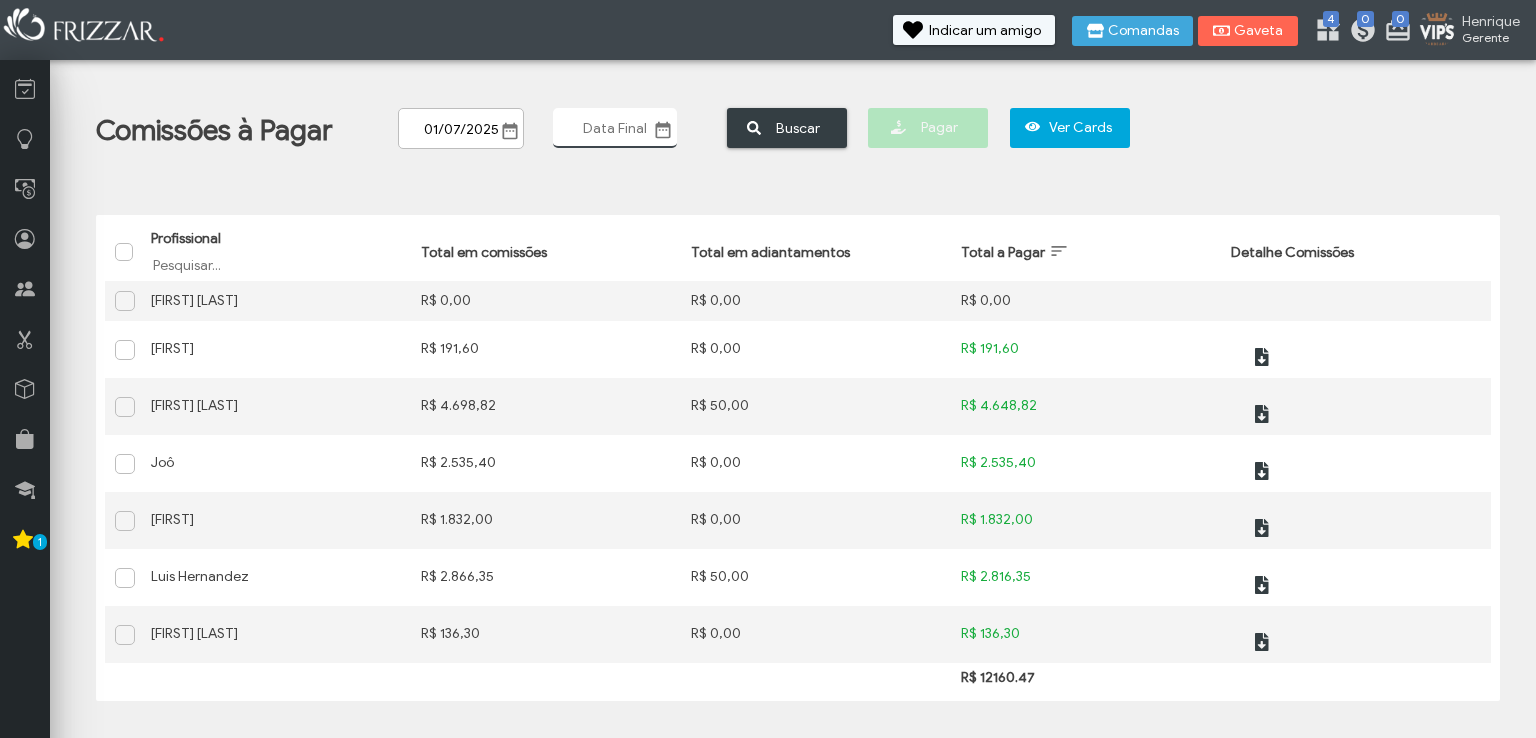 click at bounding box center (615, 128) 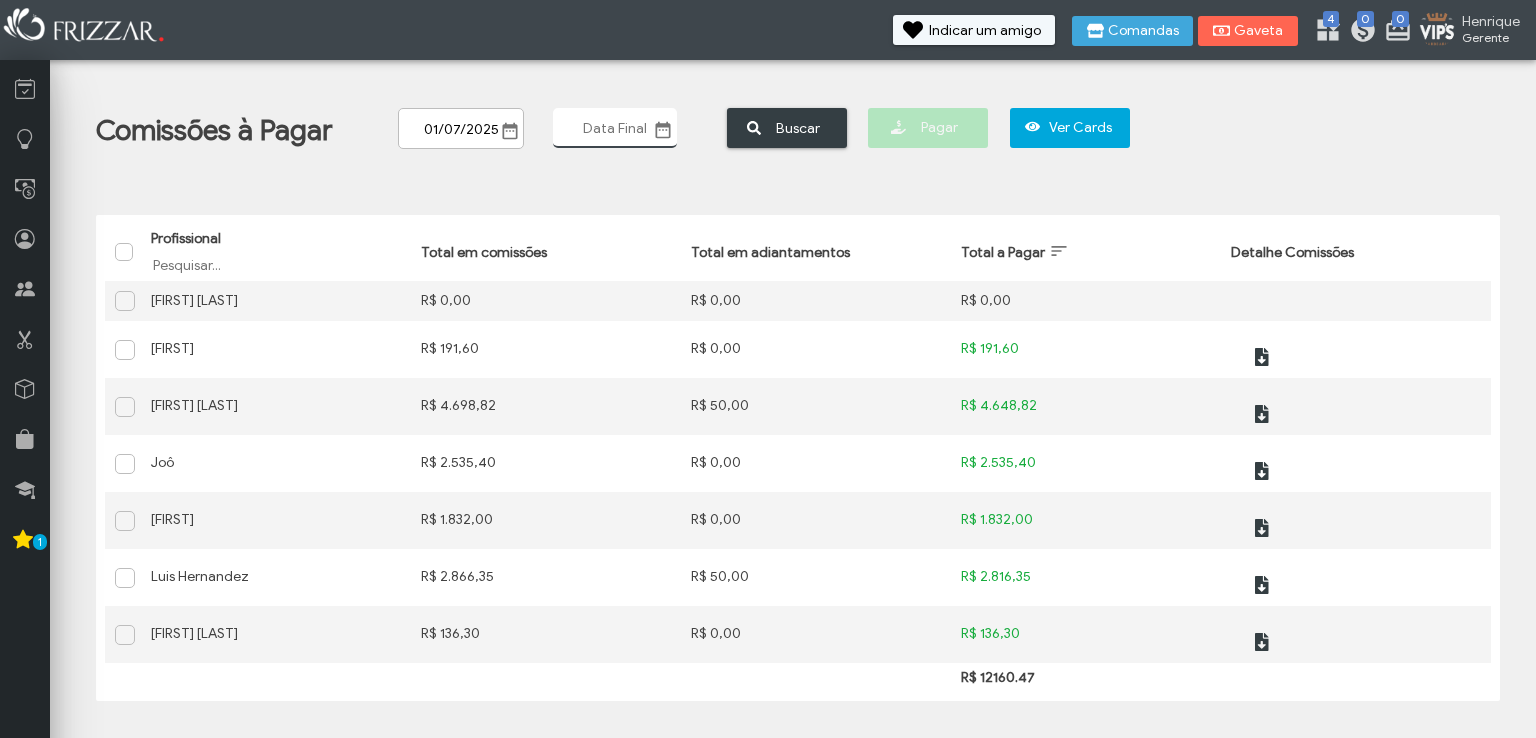 scroll, scrollTop: 0, scrollLeft: 0, axis: both 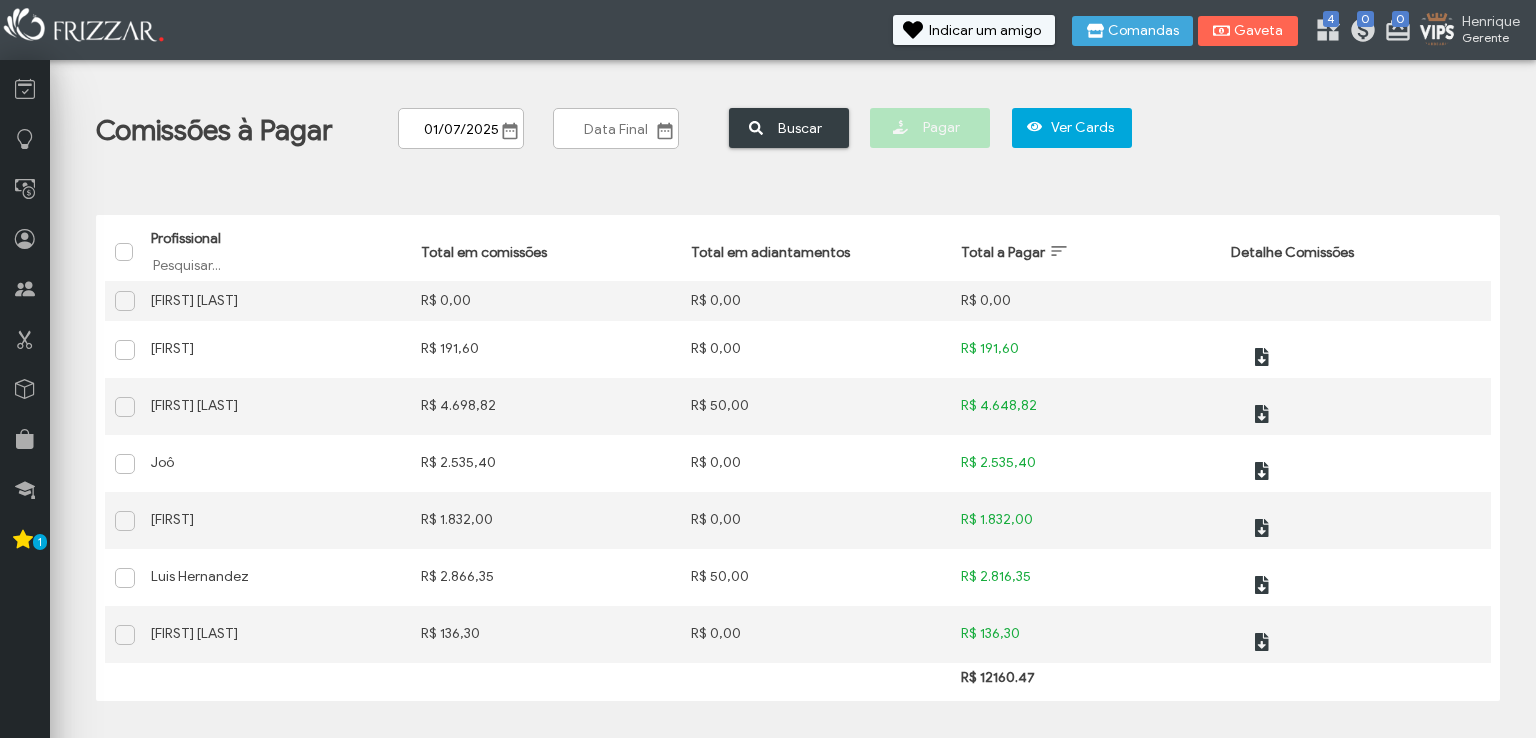 click at bounding box center [665, 131] 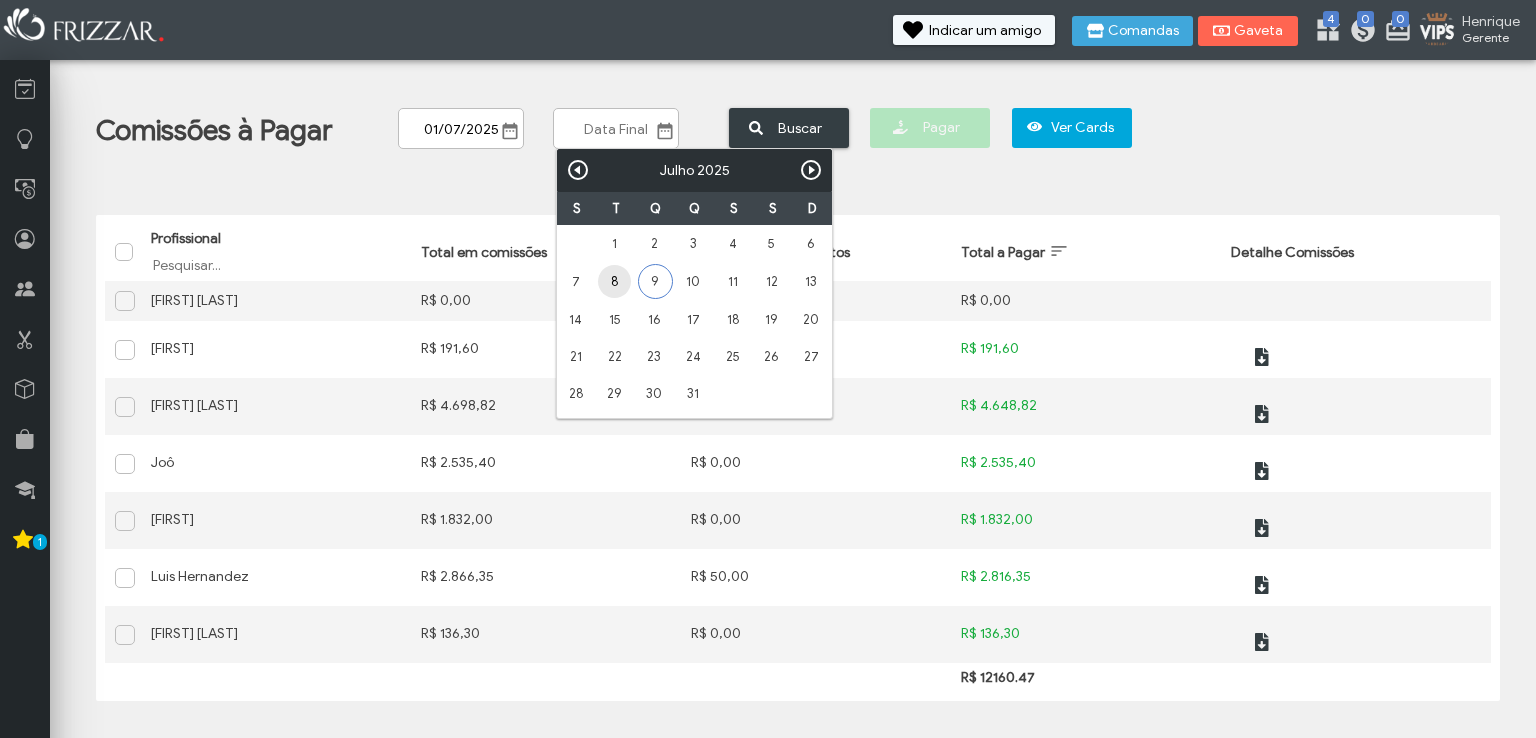 click on "8" at bounding box center [614, 281] 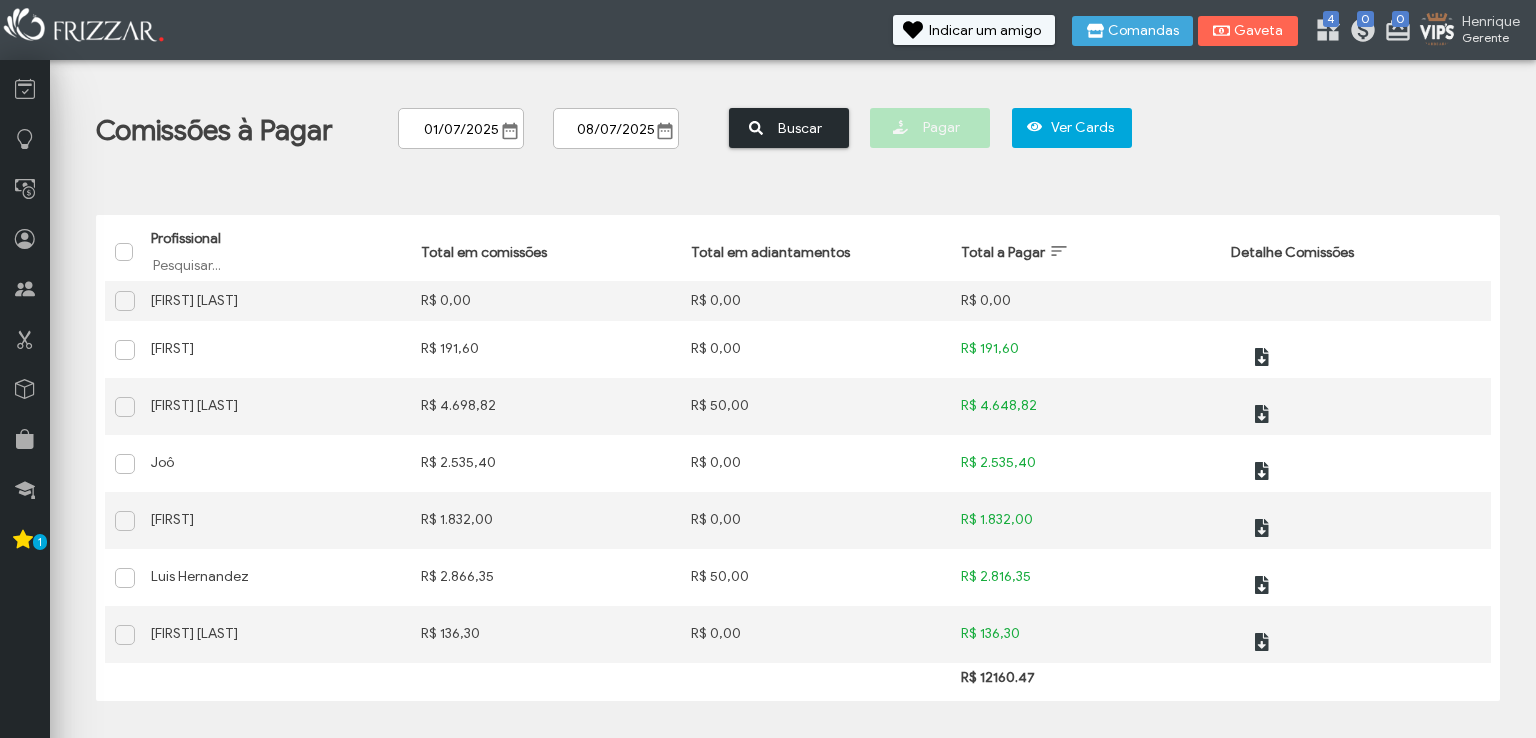 click on "Buscar" at bounding box center [800, 128] 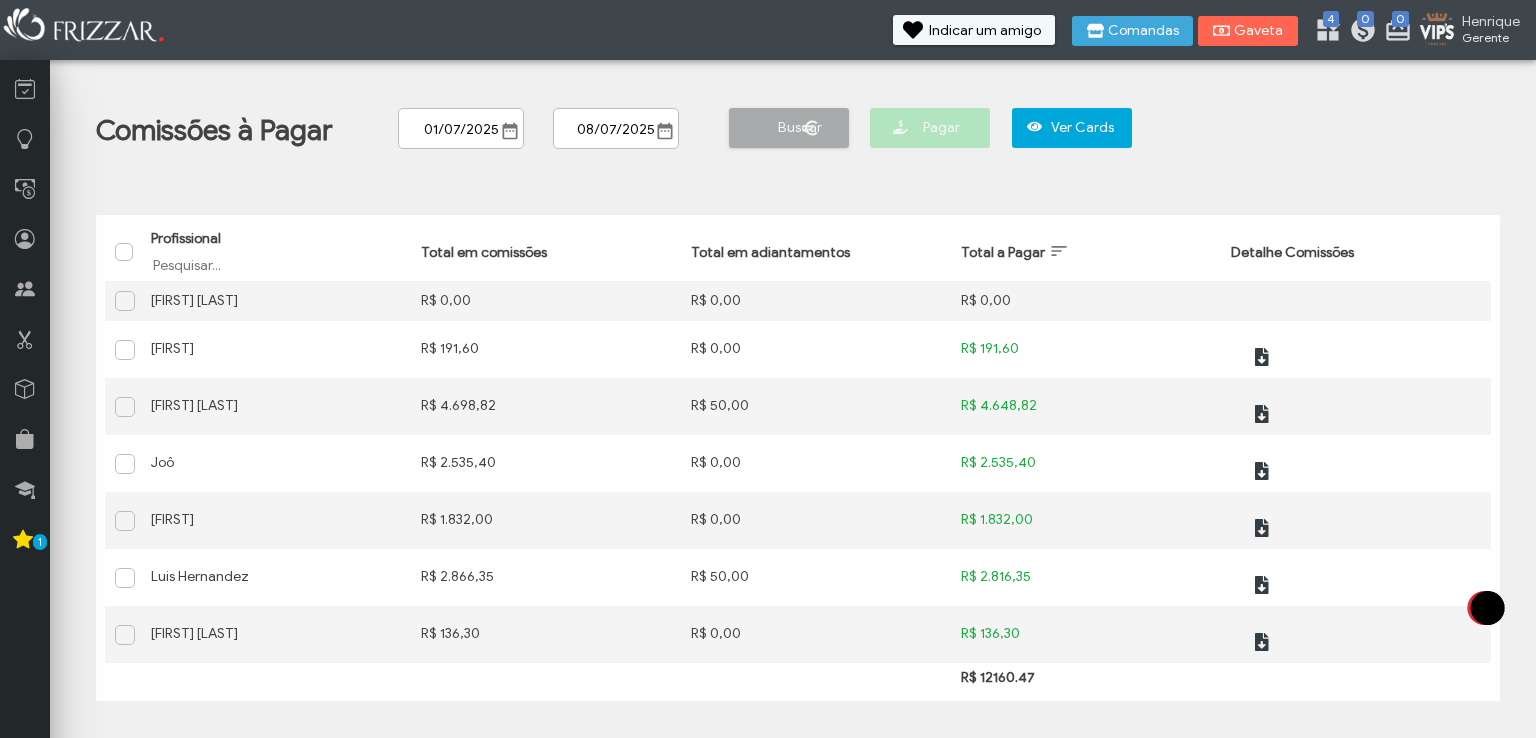 click on "Buscar" at bounding box center (789, 137) 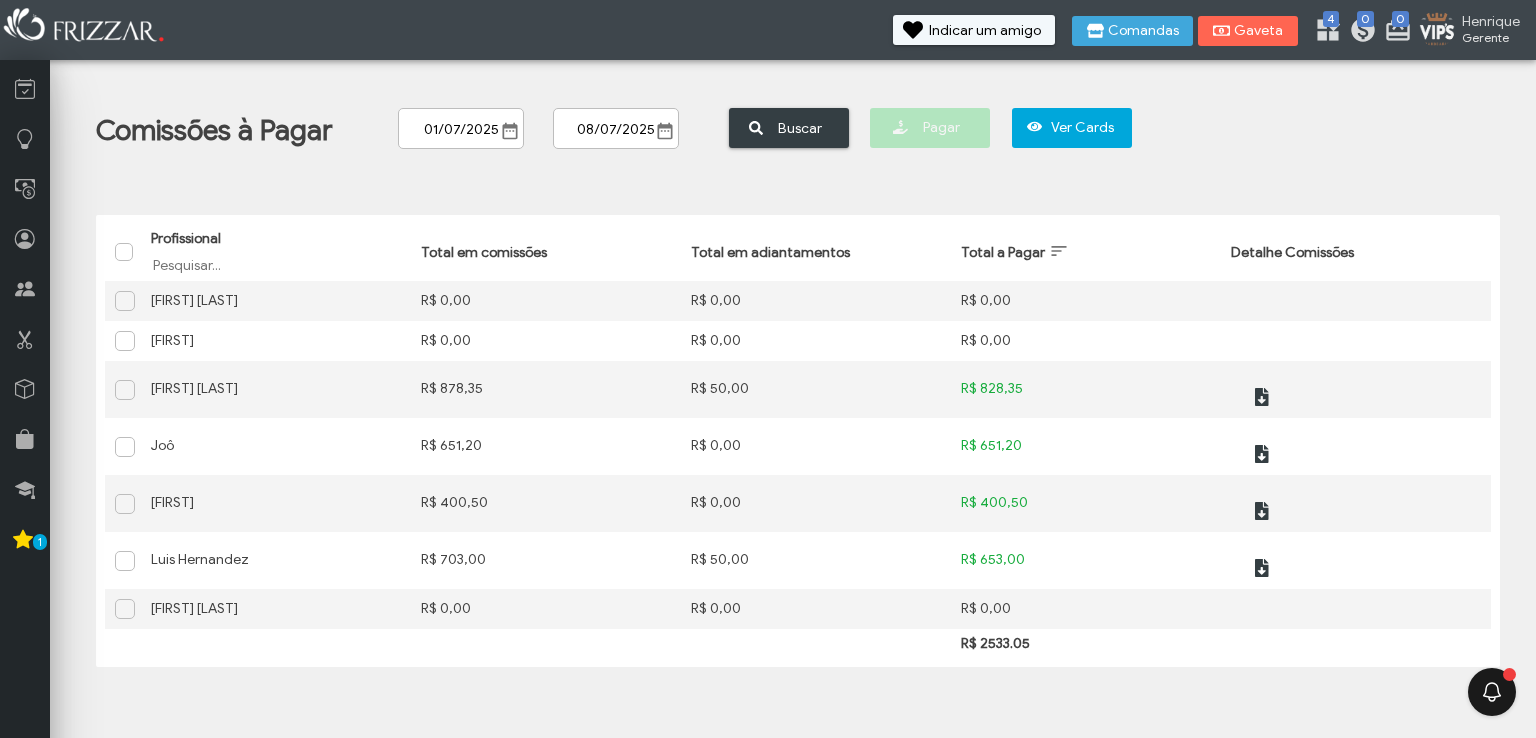 click on "Comissões à Pagar
01/07/2025 ui-button
08/07/2025 ui-button
Buscar
Pagar
Ver Cards
Ordenar Total a Pagar Crescente Total a Pagar Decrescente Profissional Filtrar por Profissional Total em comissões Total em adiantamentos Total a Pagar Detalhe Comissões Profissional Arthur Micalloni Total em comissões R$ 0,00 Total em adiantamentos R$ 0,00 Total a Pagar R$ 0,00" at bounding box center (798, 376) 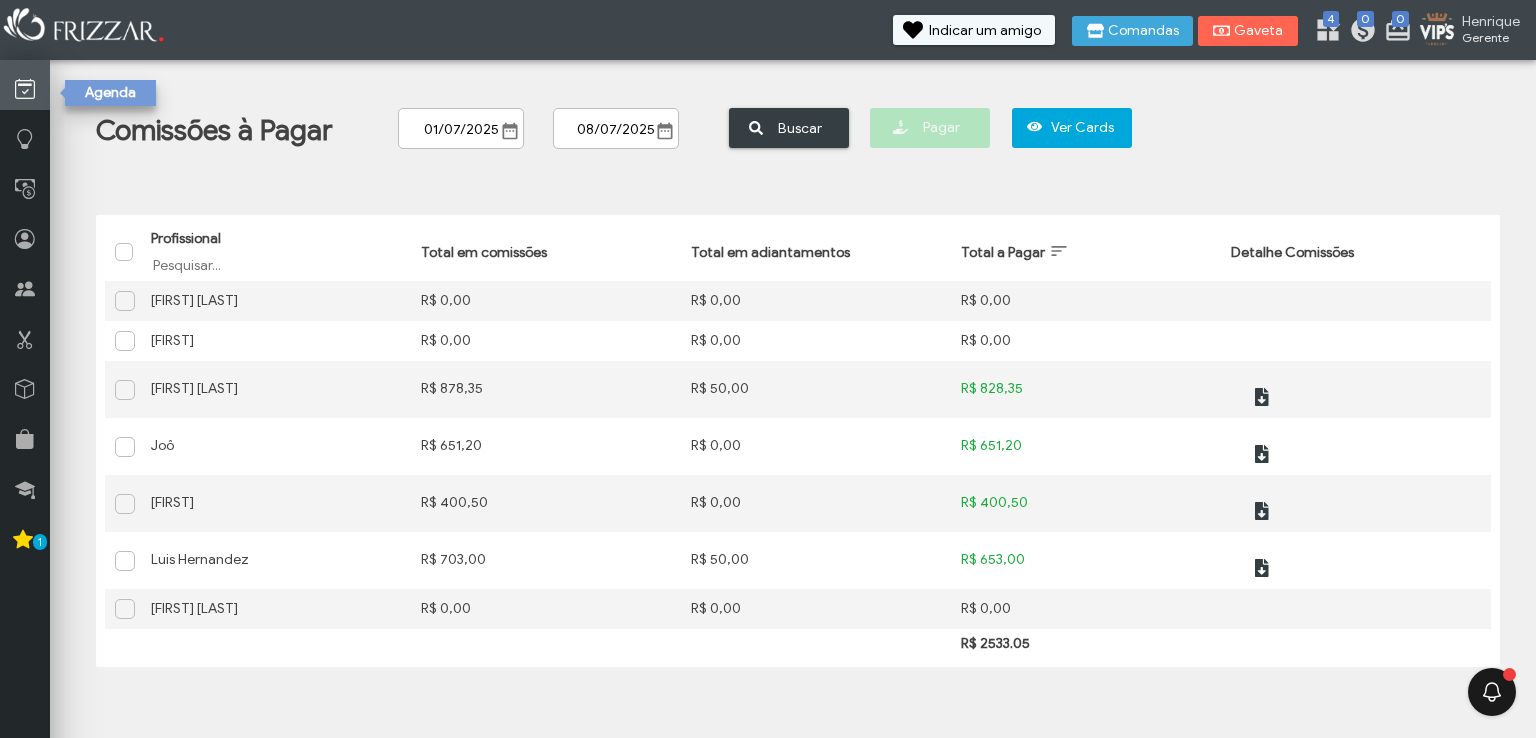 click at bounding box center [25, 85] 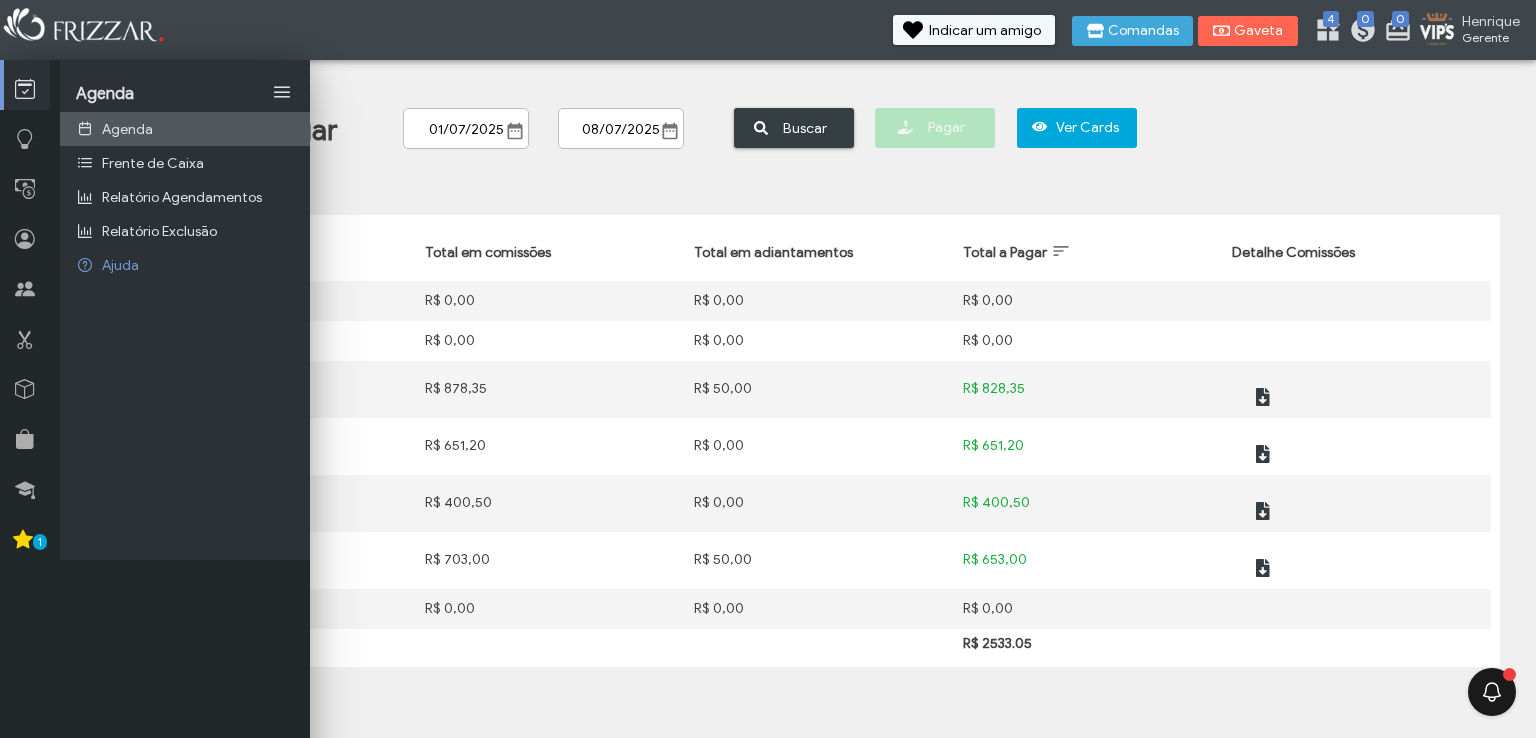 click on "Agenda" at bounding box center [185, 129] 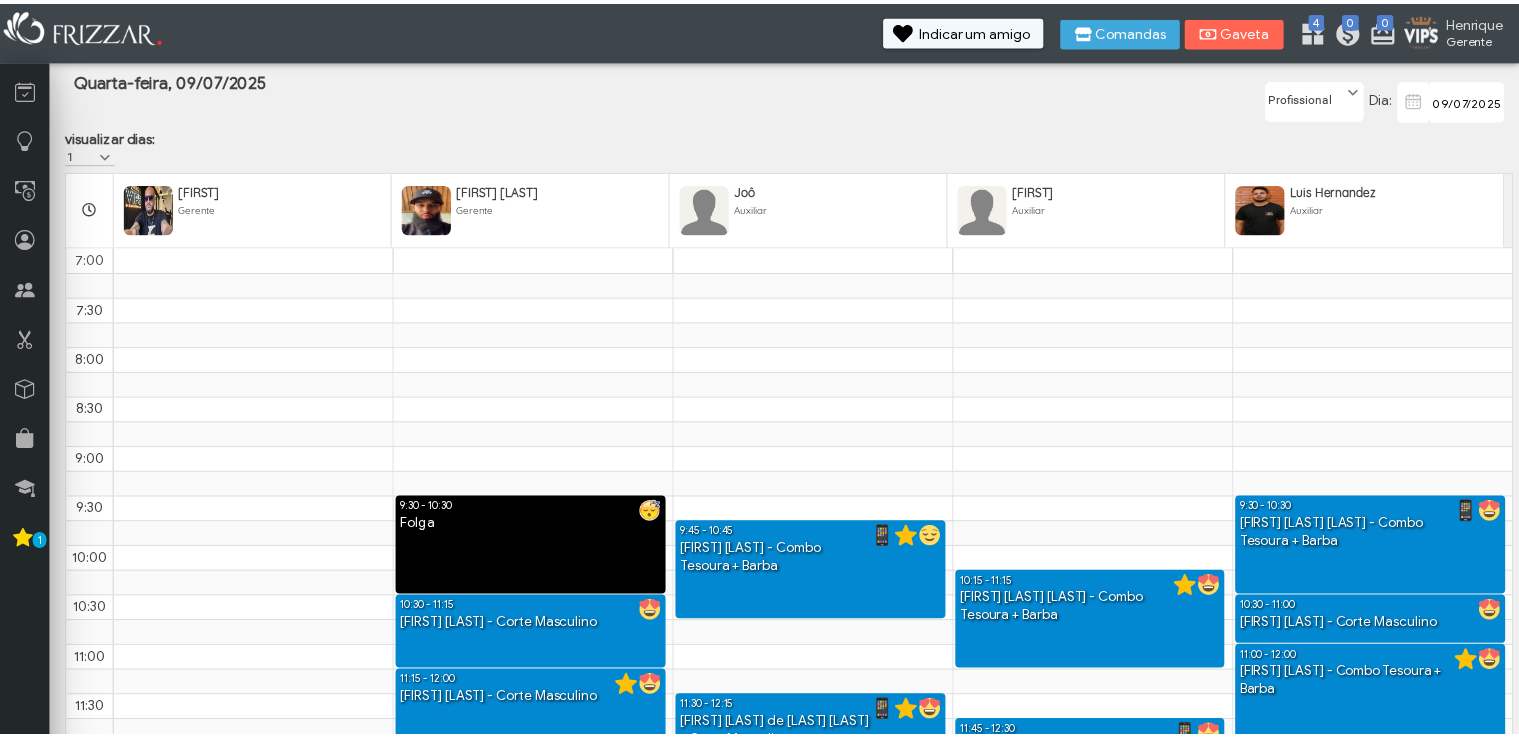 scroll, scrollTop: 0, scrollLeft: 0, axis: both 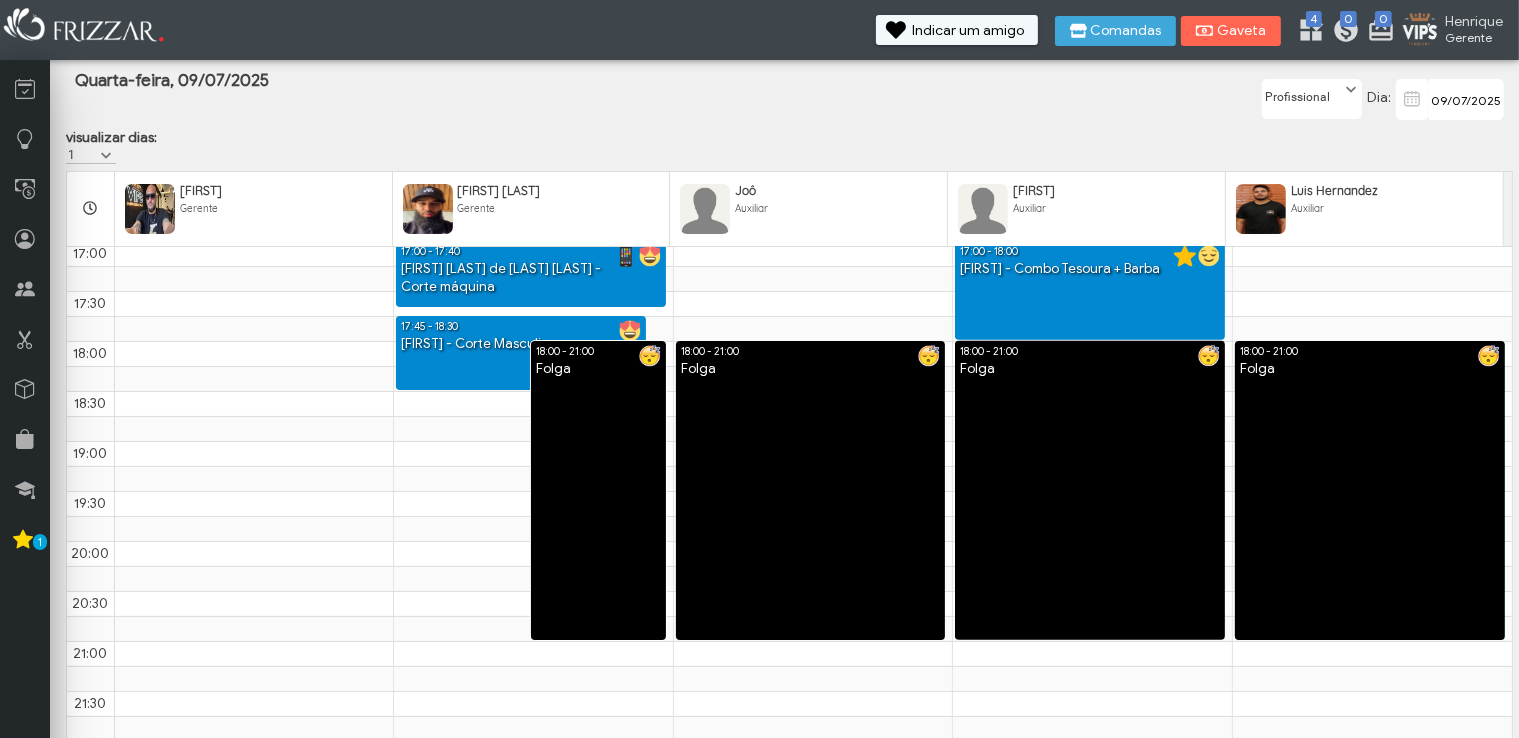 click on "[DATE]
Dia: [ROLE] [FIRST] [LAST] [FIRST] [LAST] [ROLE]" at bounding box center (1272, 99) 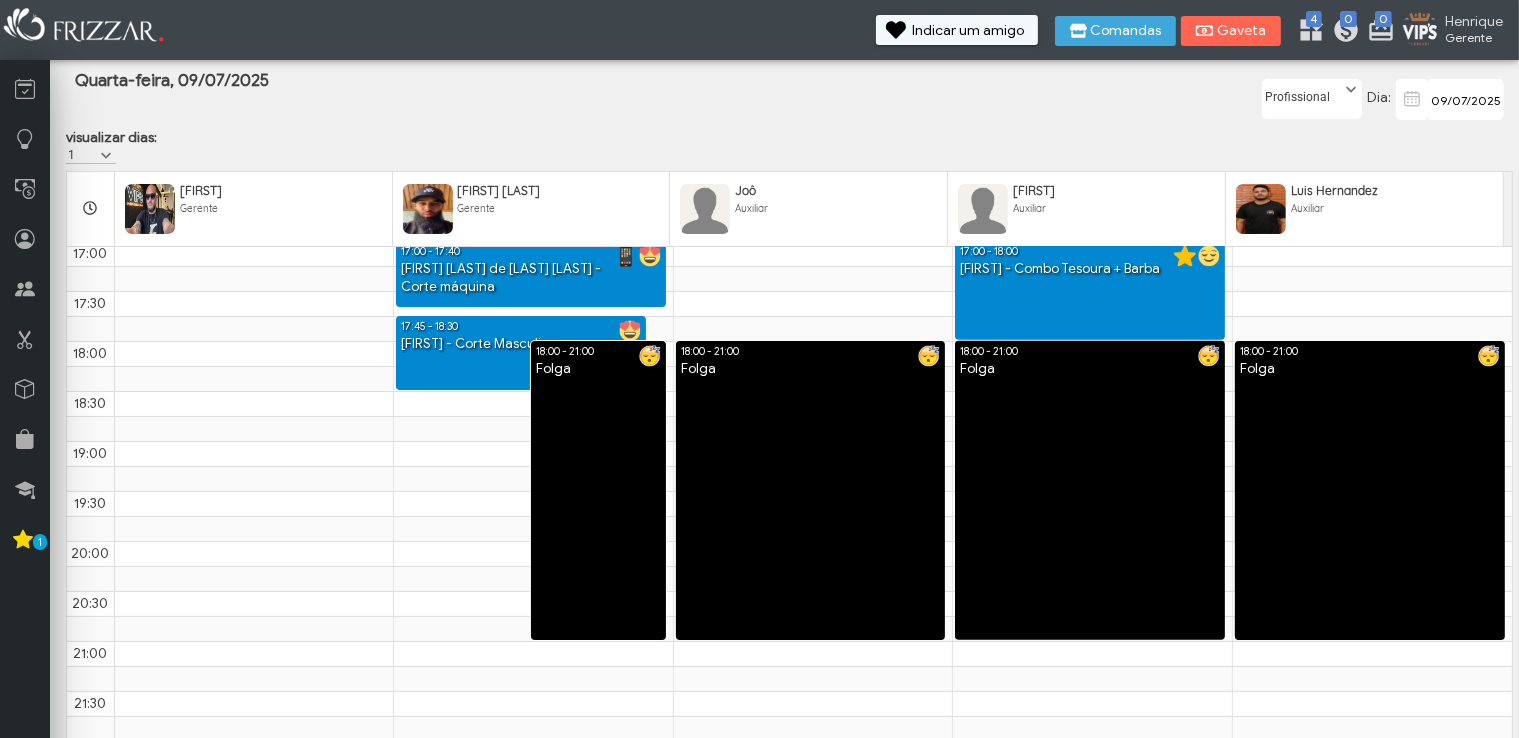 scroll, scrollTop: 0, scrollLeft: 0, axis: both 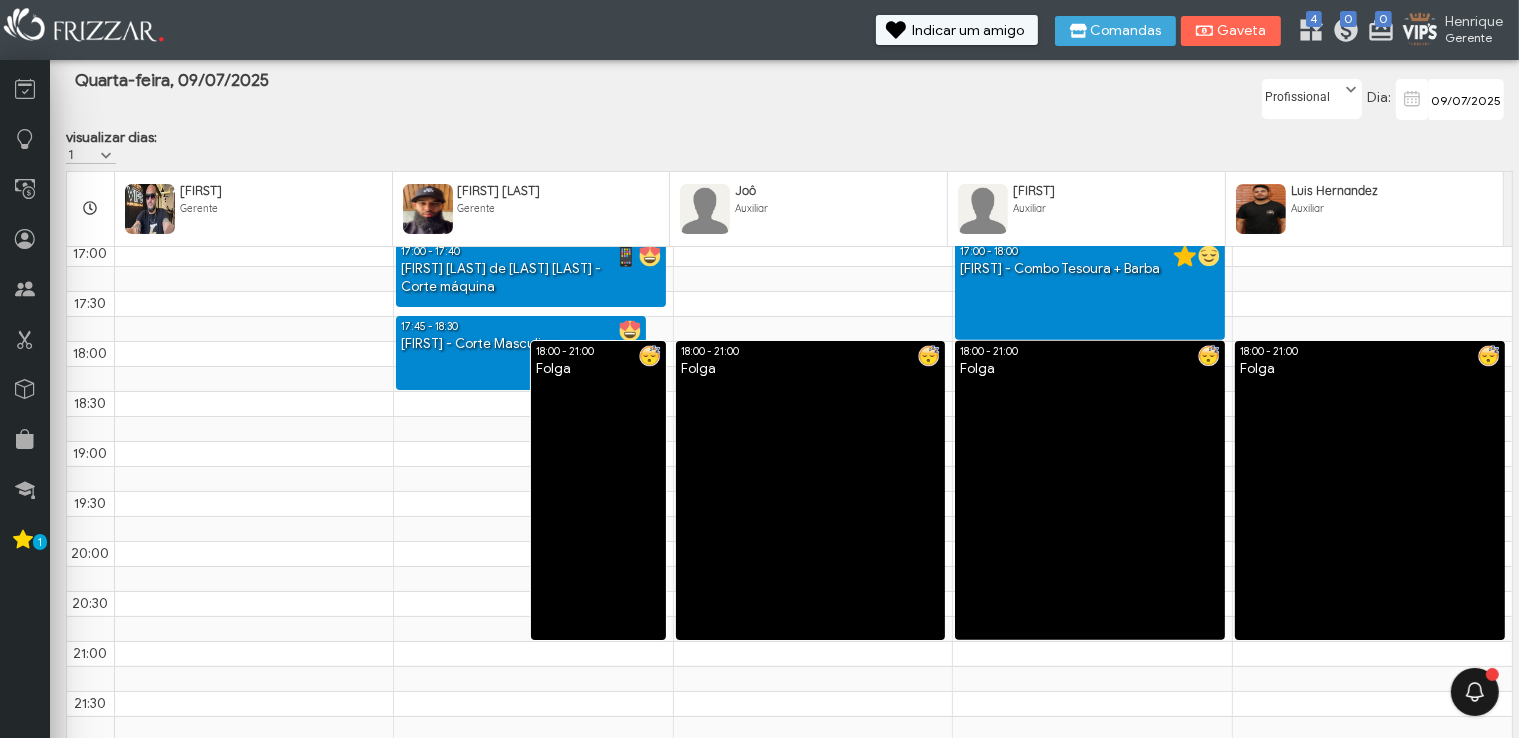click on "09/07/2025" at bounding box center (1466, 99) 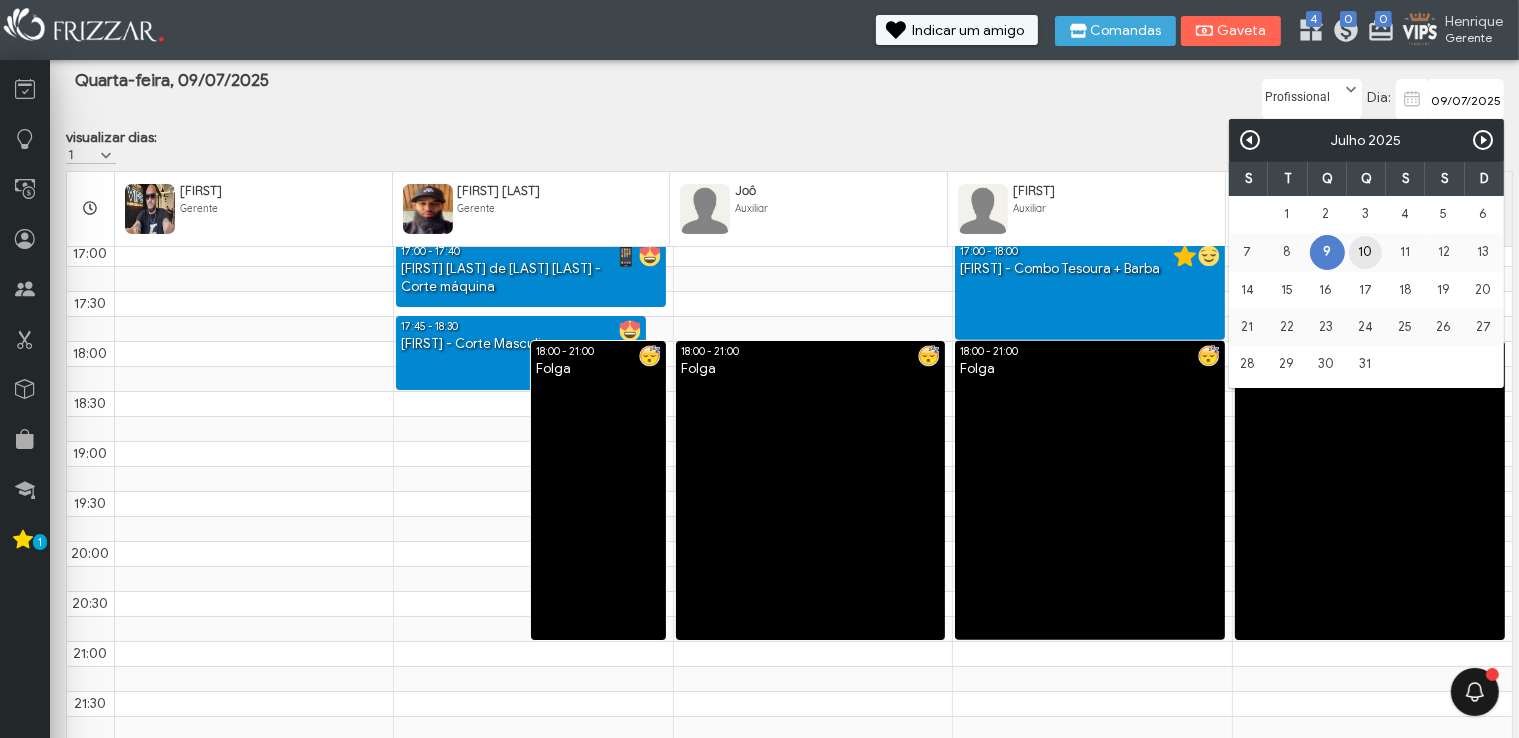click on "10" at bounding box center [1365, 252] 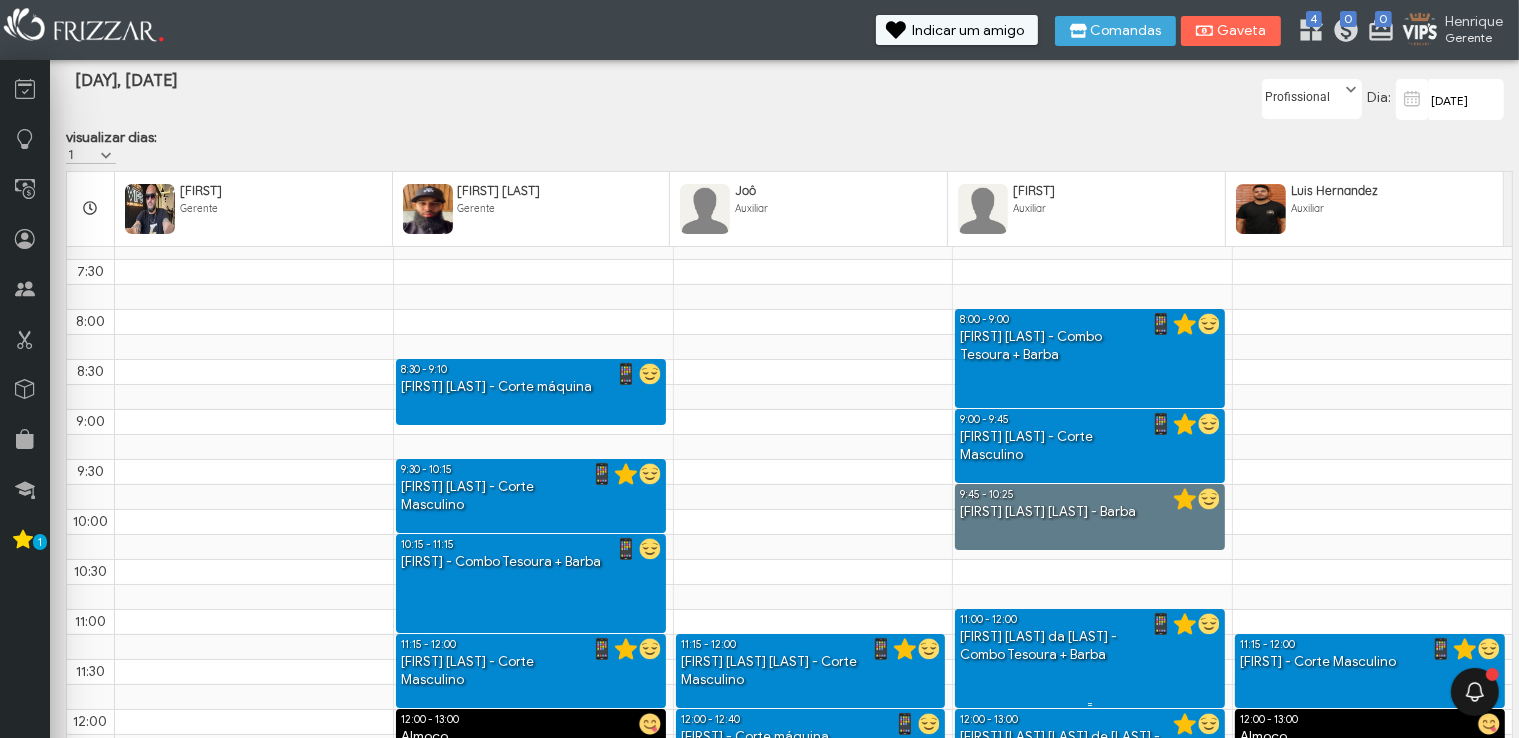 scroll, scrollTop: 37, scrollLeft: 0, axis: vertical 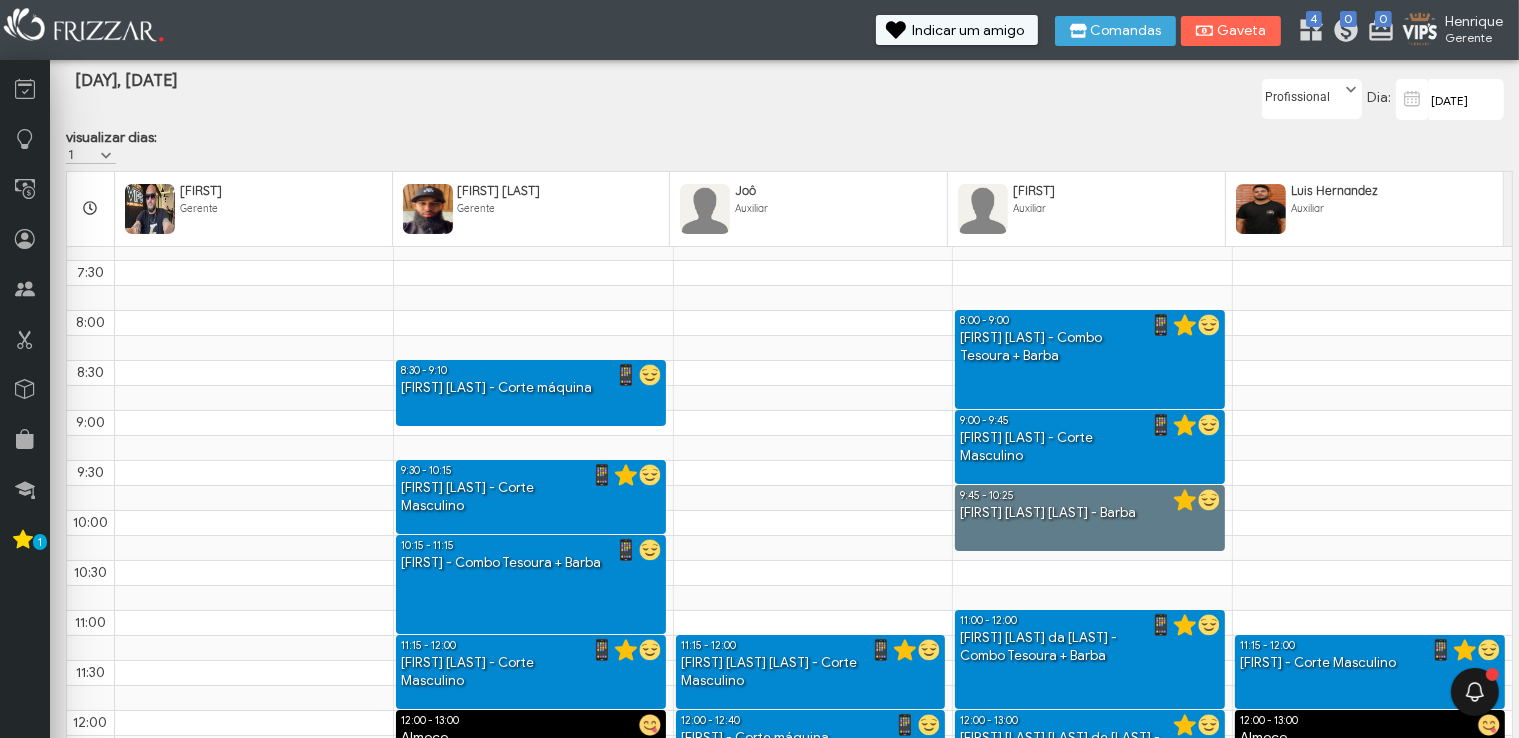 click on "Henrique" at bounding box center (1474, 21) 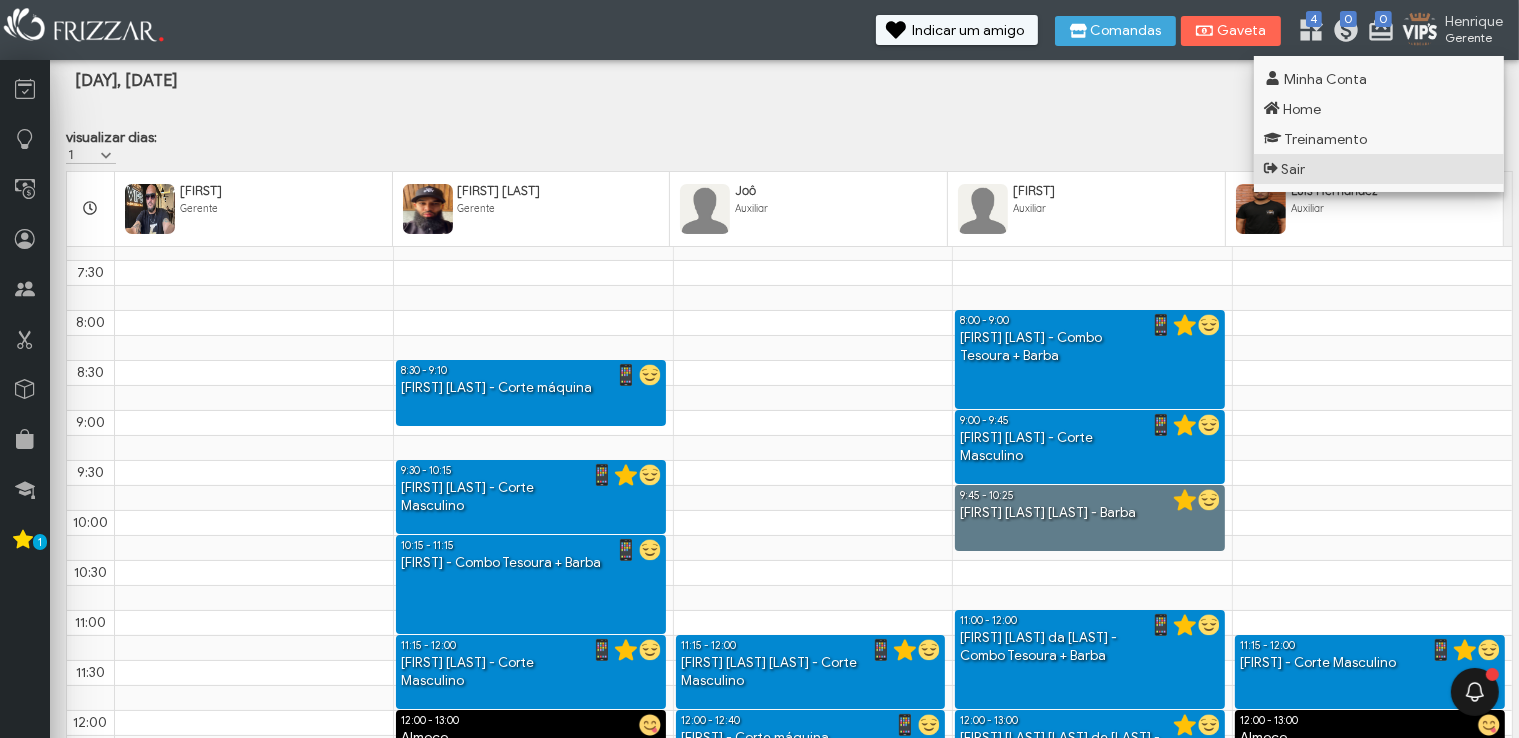 click on "Sair" at bounding box center (1379, 169) 